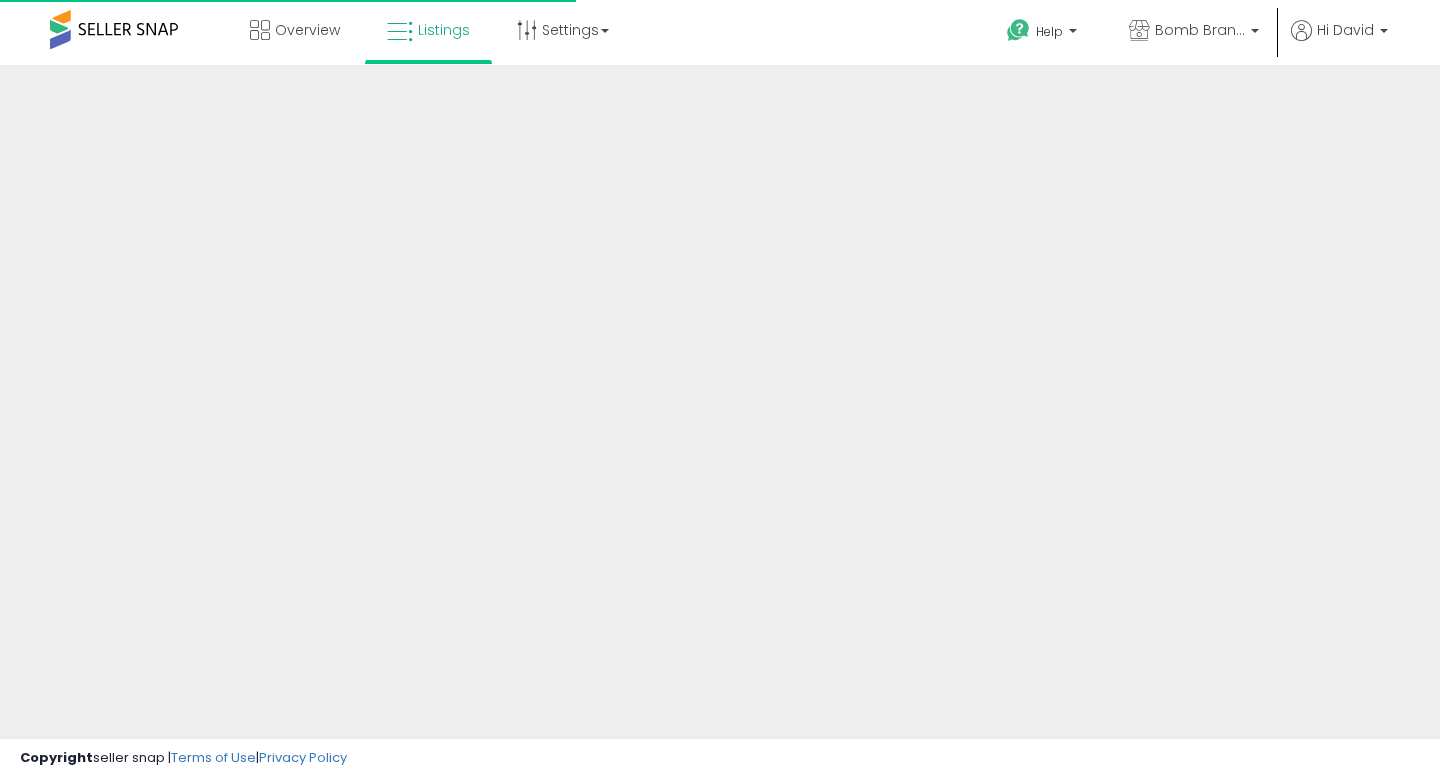 scroll, scrollTop: 0, scrollLeft: 0, axis: both 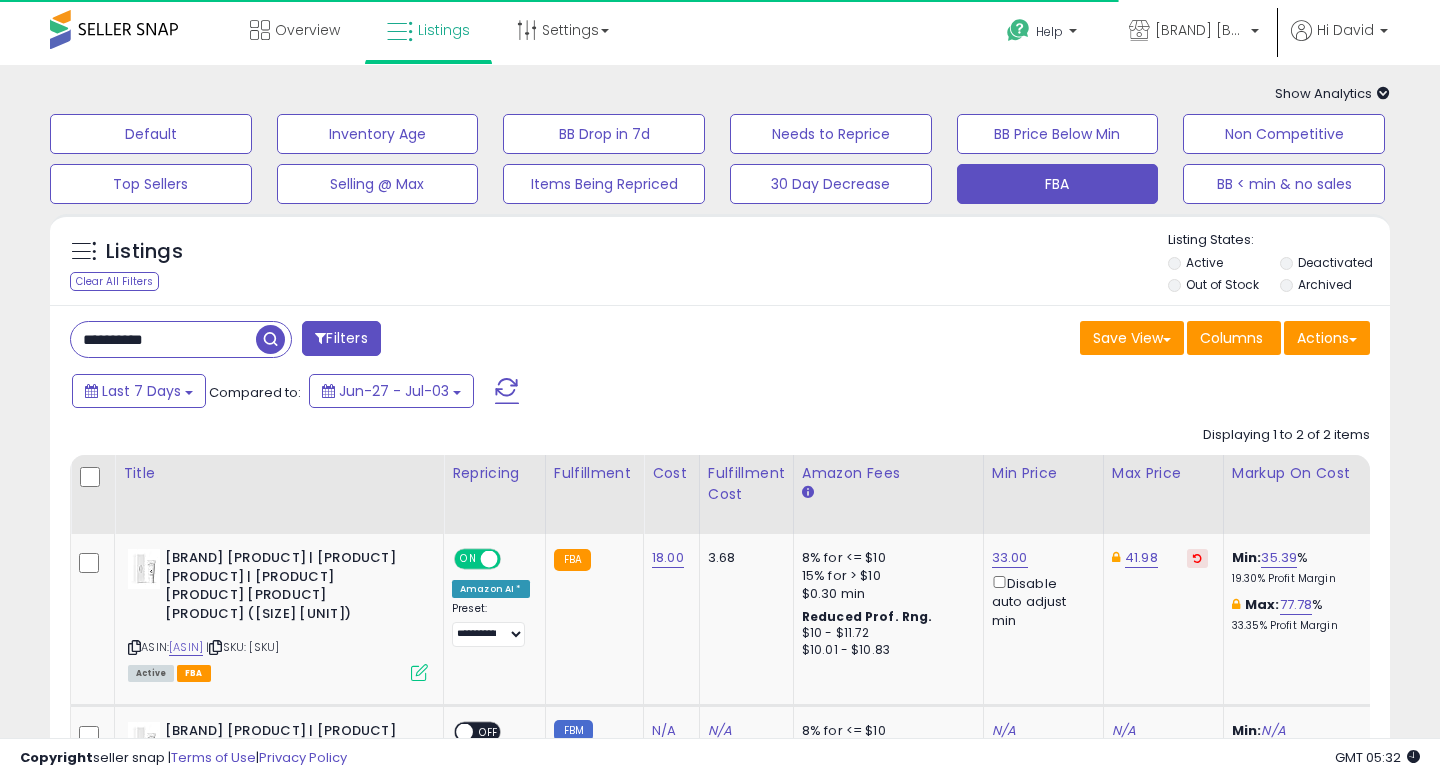 click on "**********" at bounding box center (163, 339) 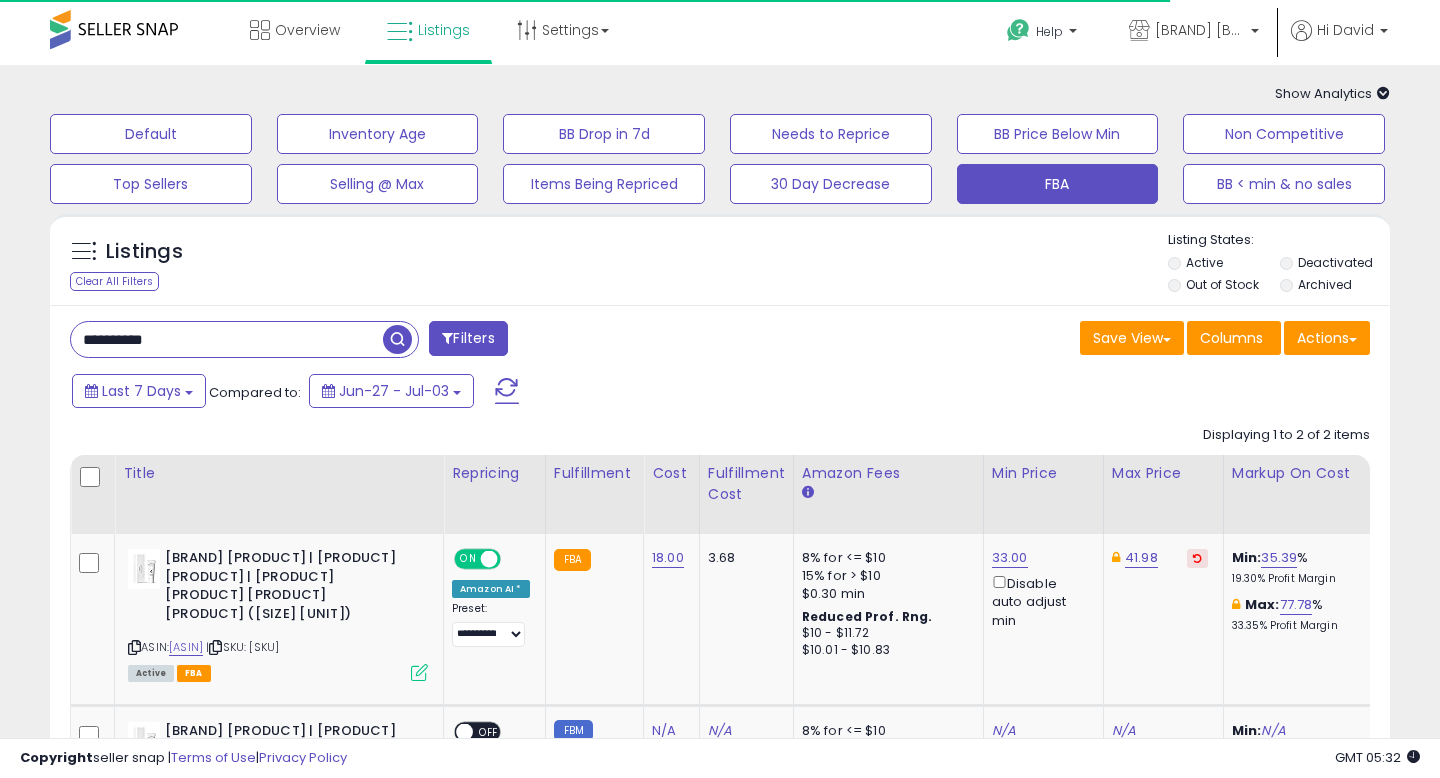 click on "**********" at bounding box center (227, 339) 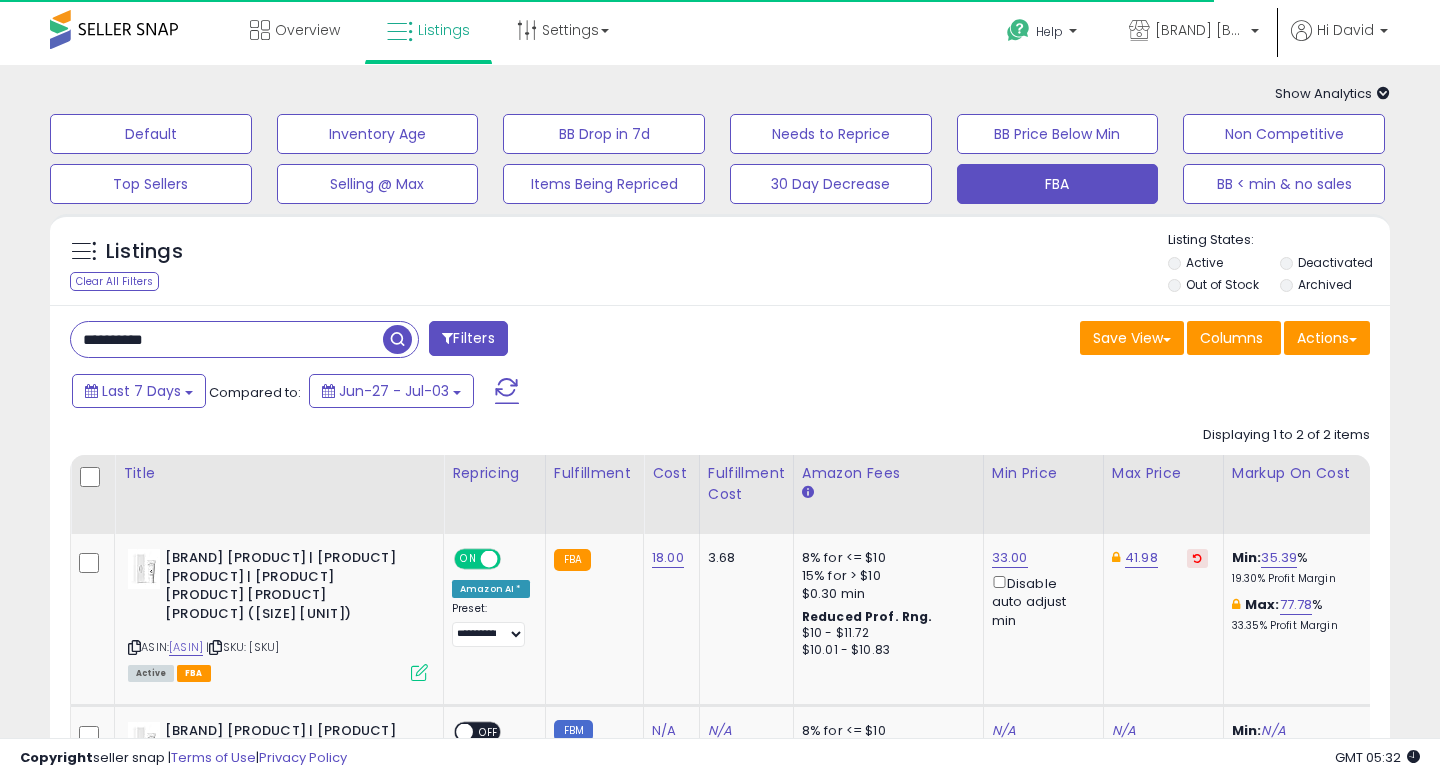 click on "**********" at bounding box center [227, 339] 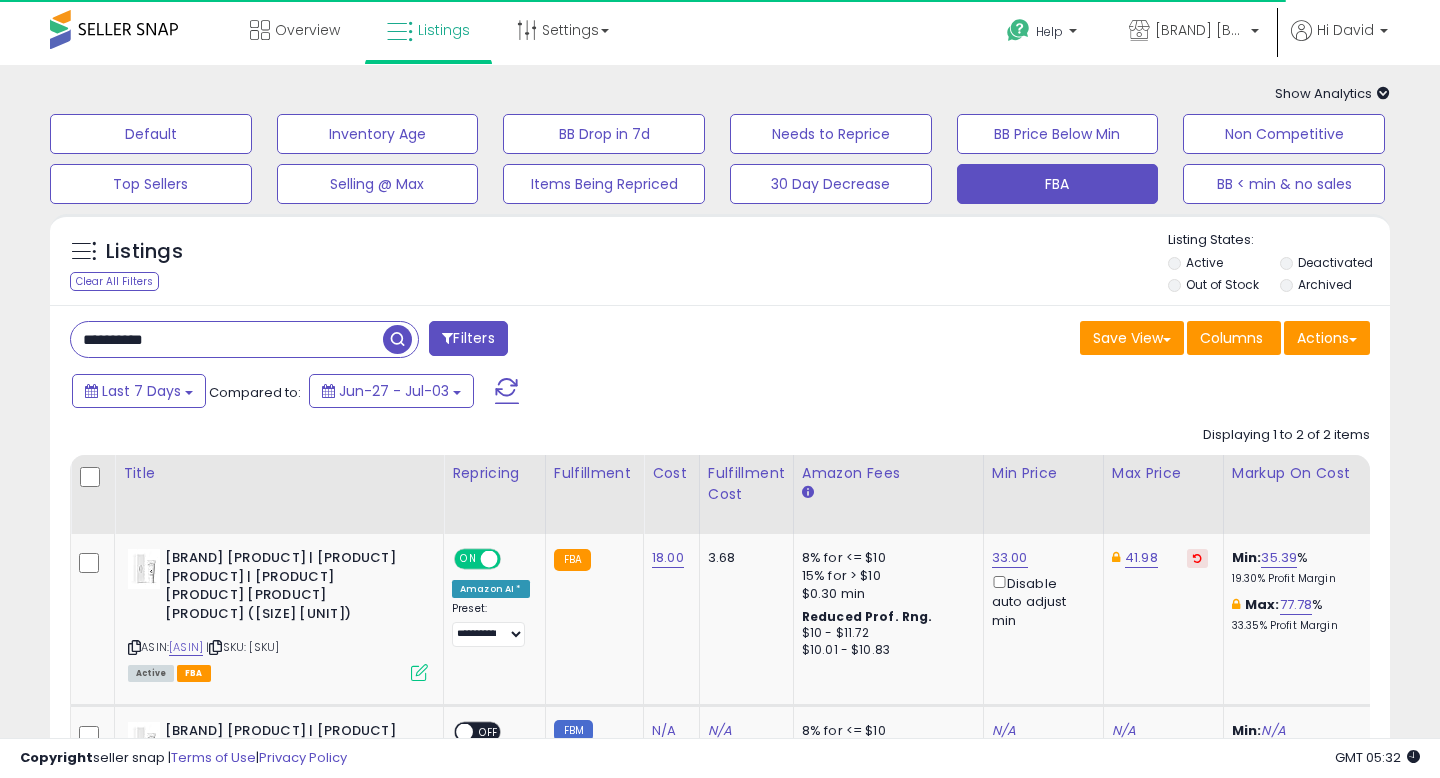 paste 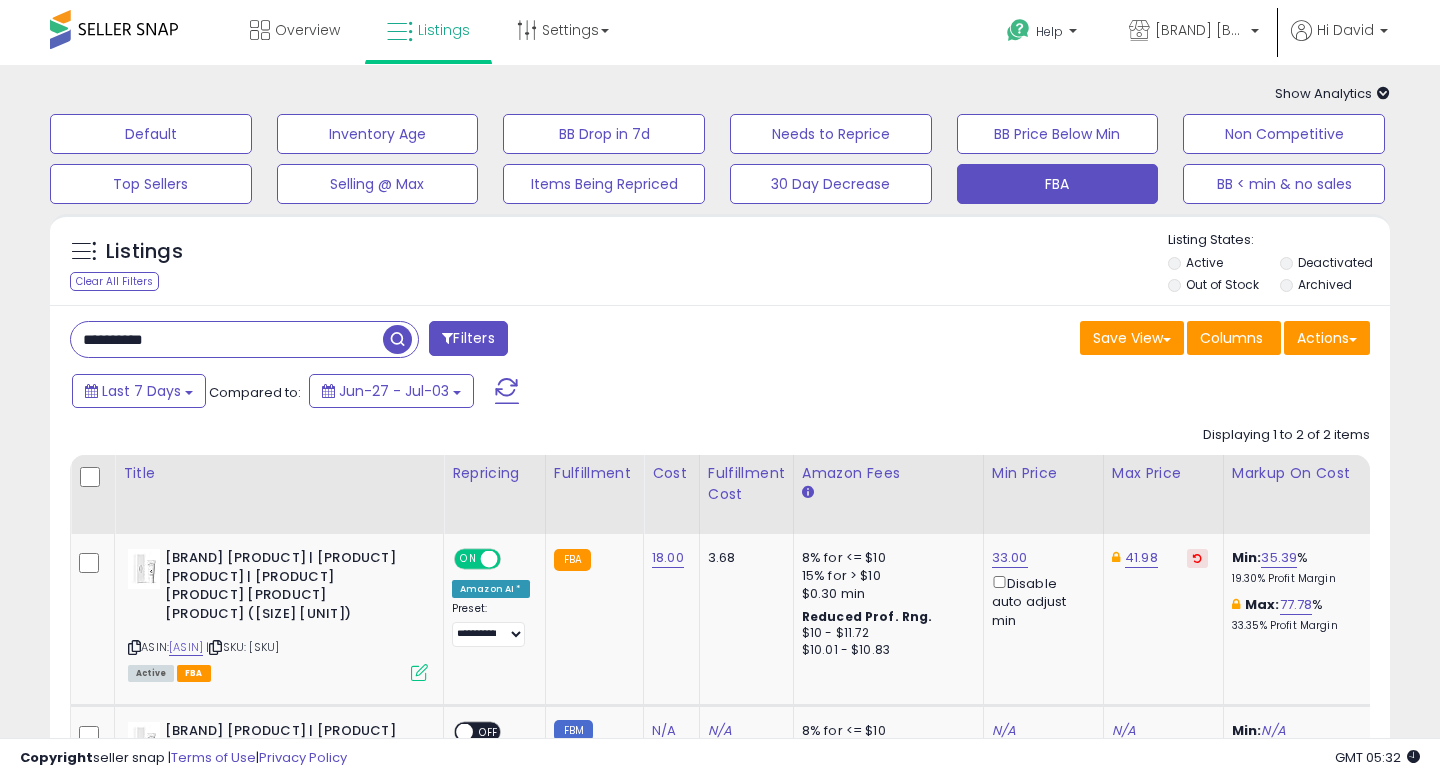 type on "**********" 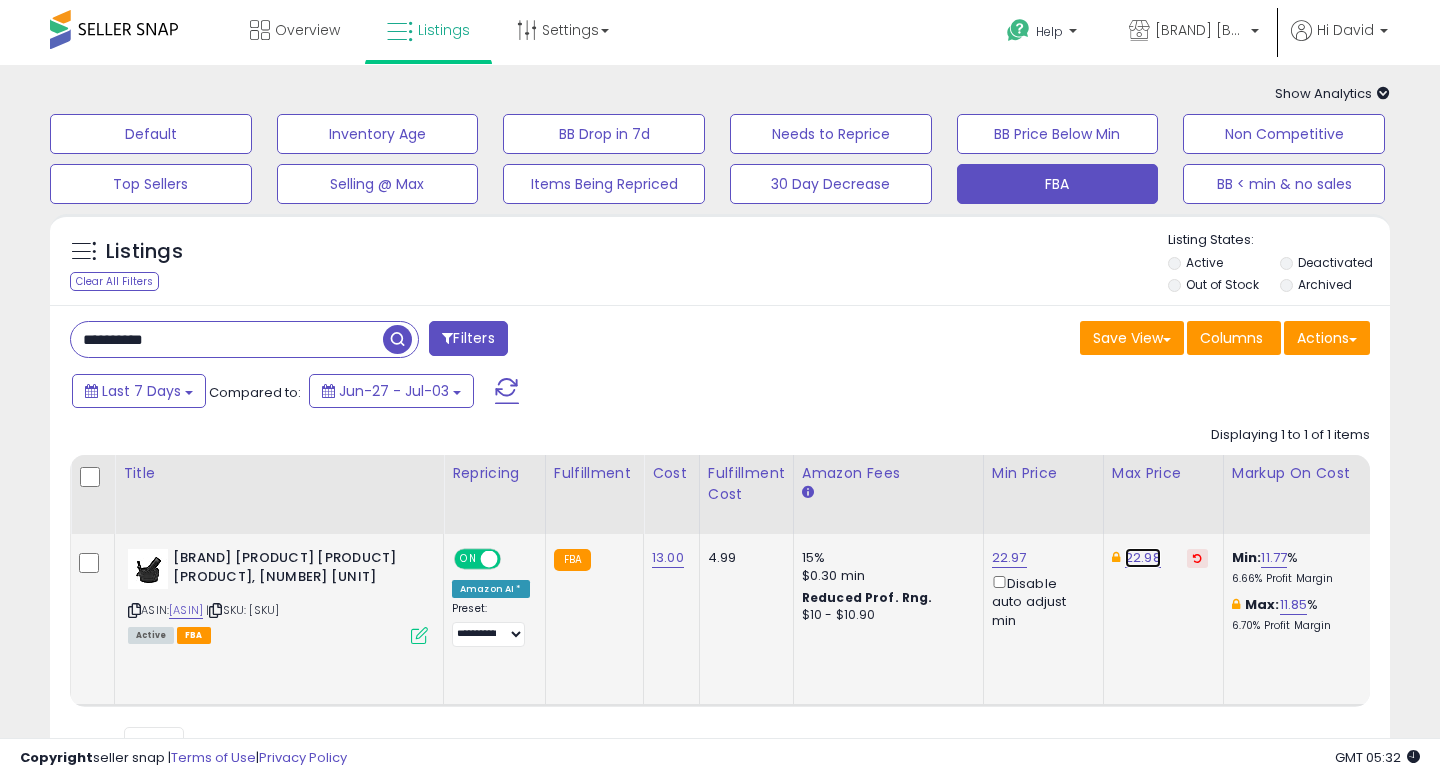 click on "22.98" at bounding box center [1143, 558] 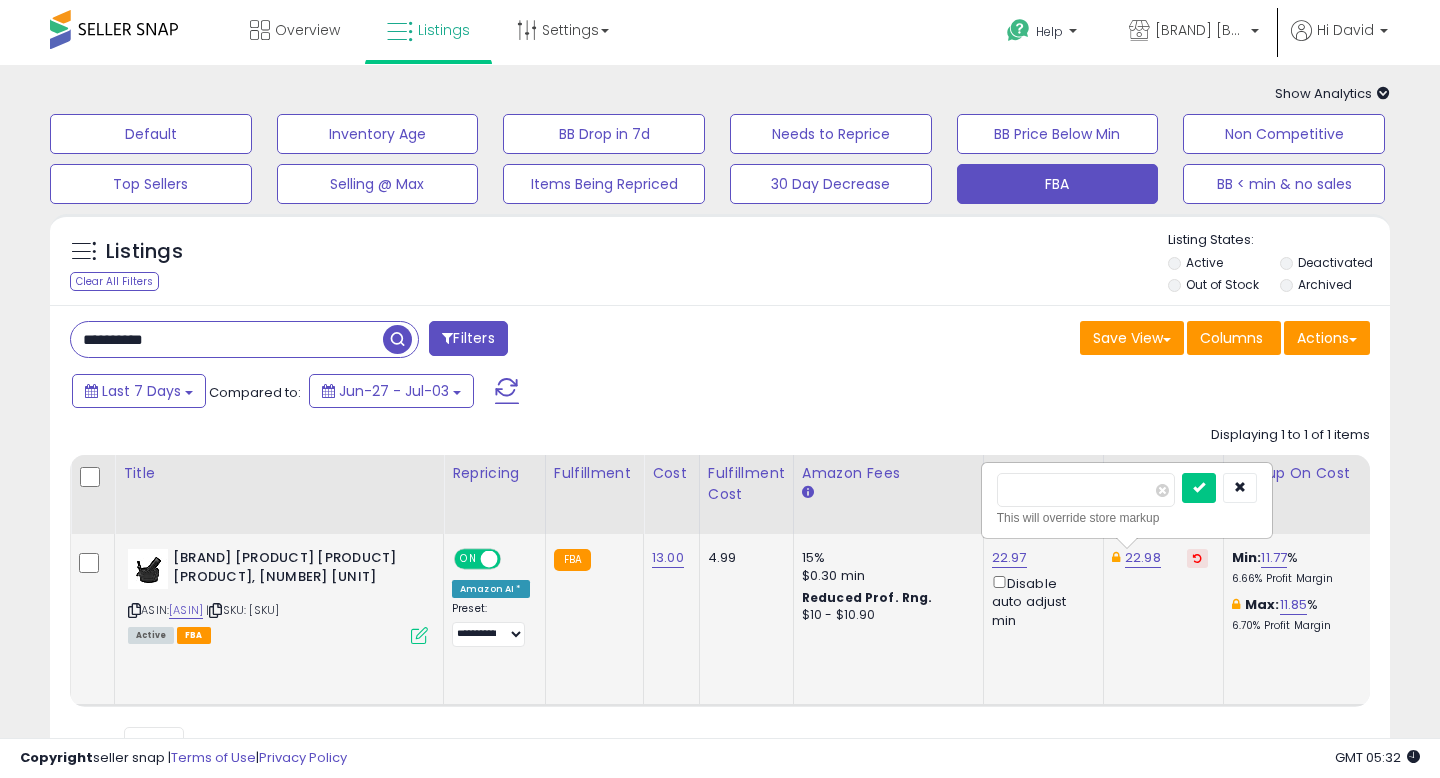 click on "*****" at bounding box center (1086, 490) 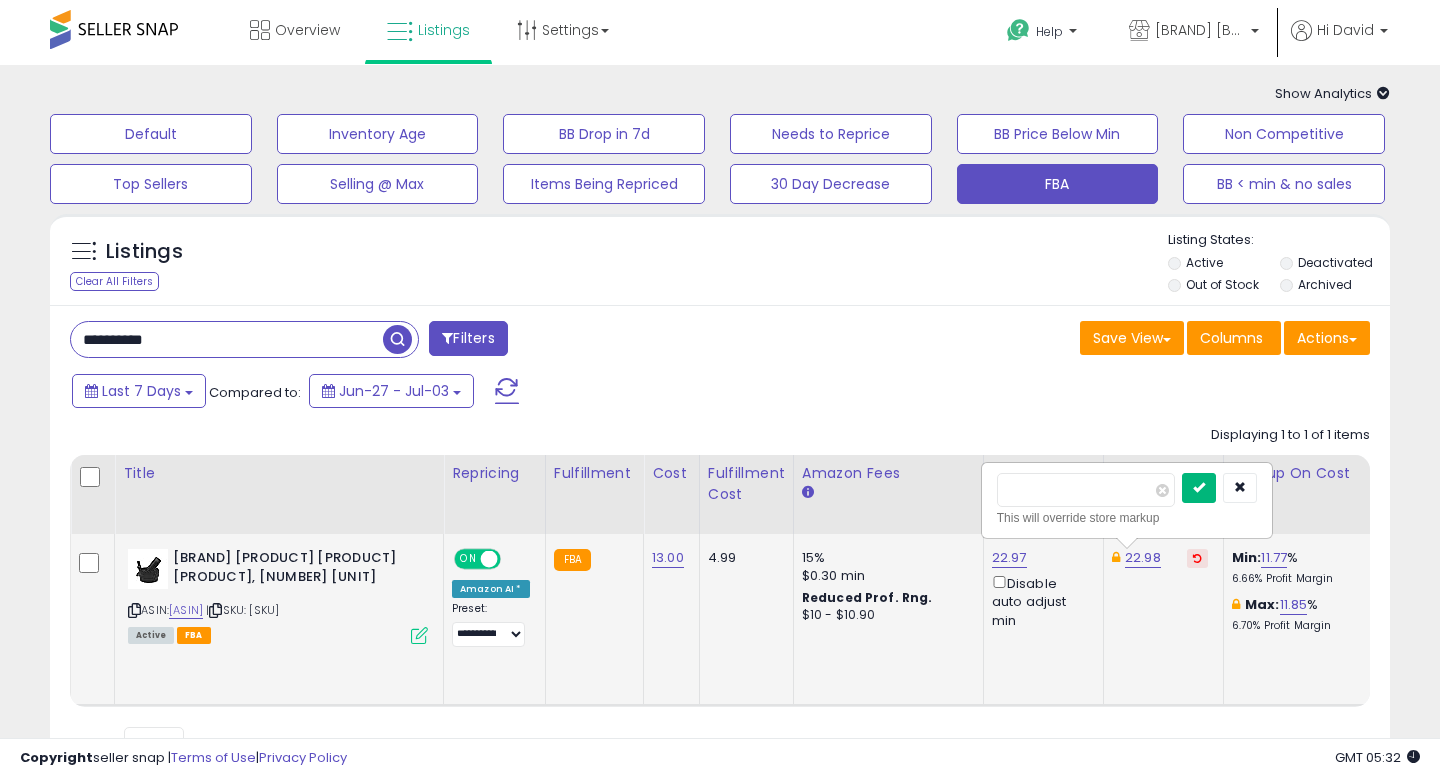 type on "*****" 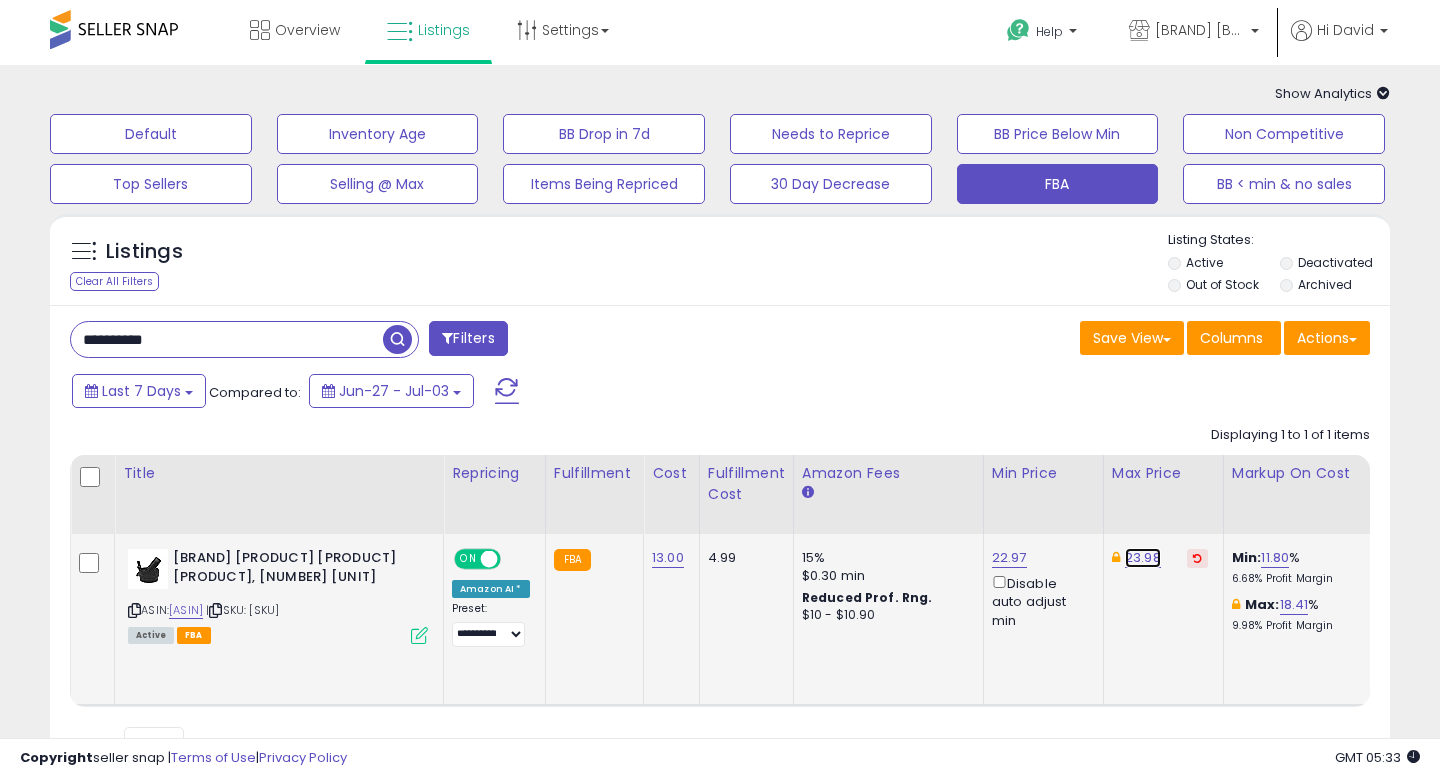 click on "23.98" at bounding box center (1143, 558) 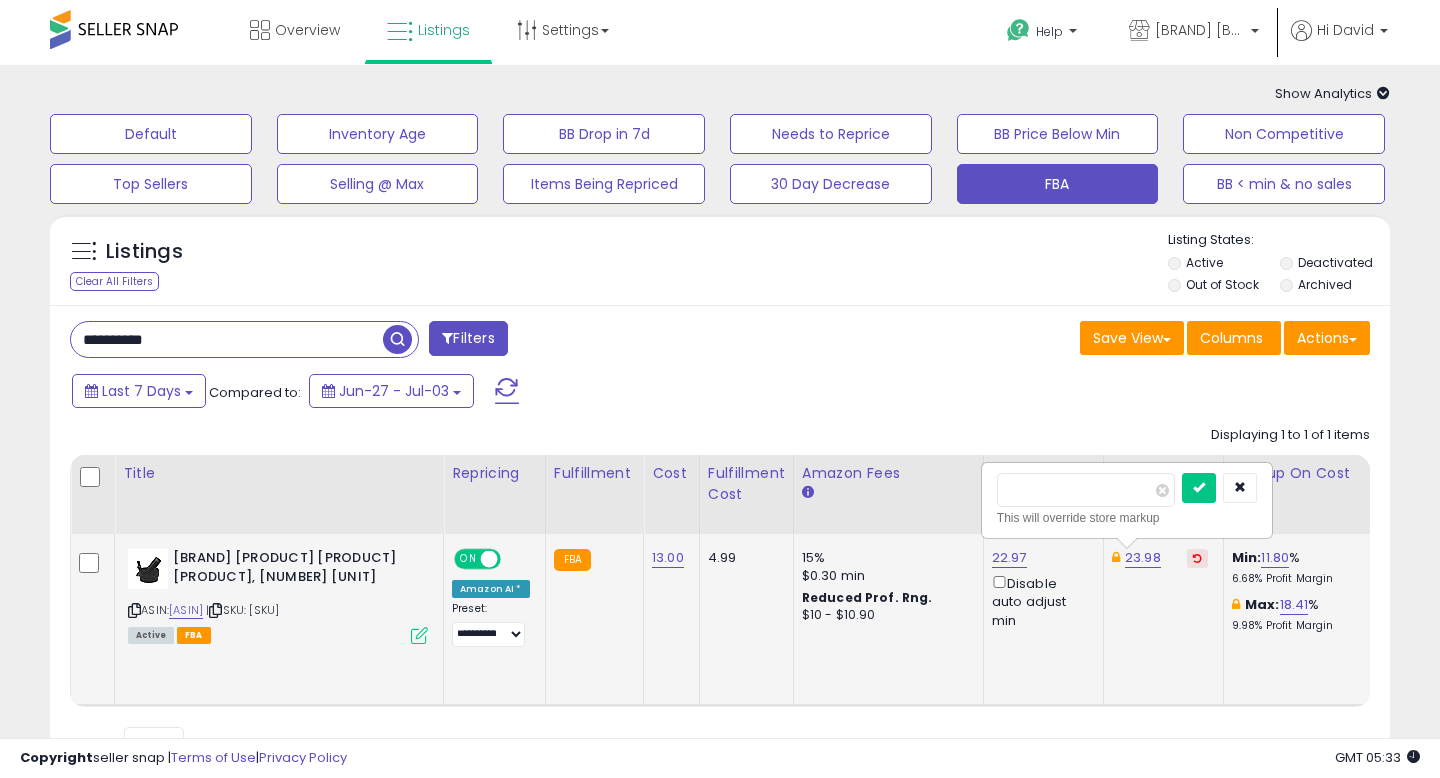 click on "*****" at bounding box center [1086, 490] 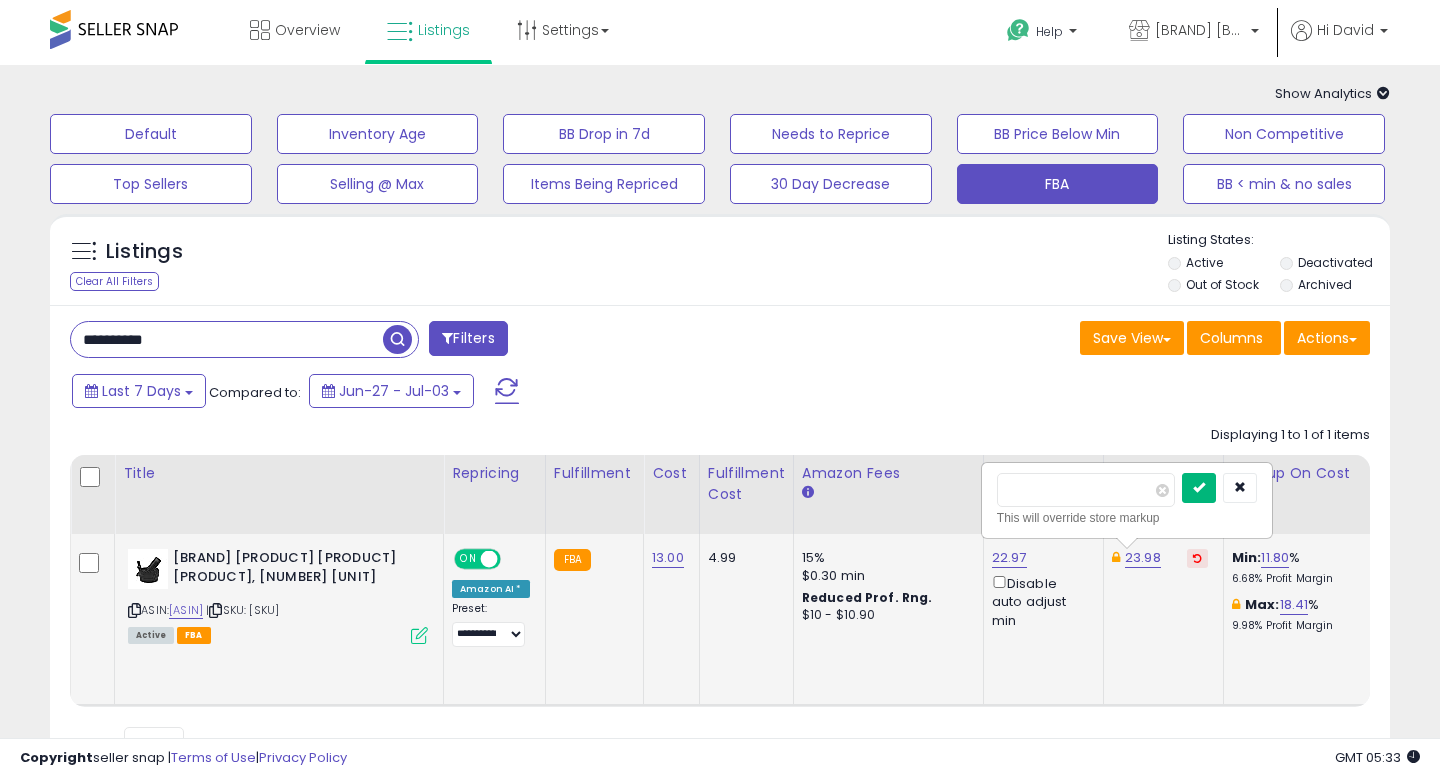 type on "*****" 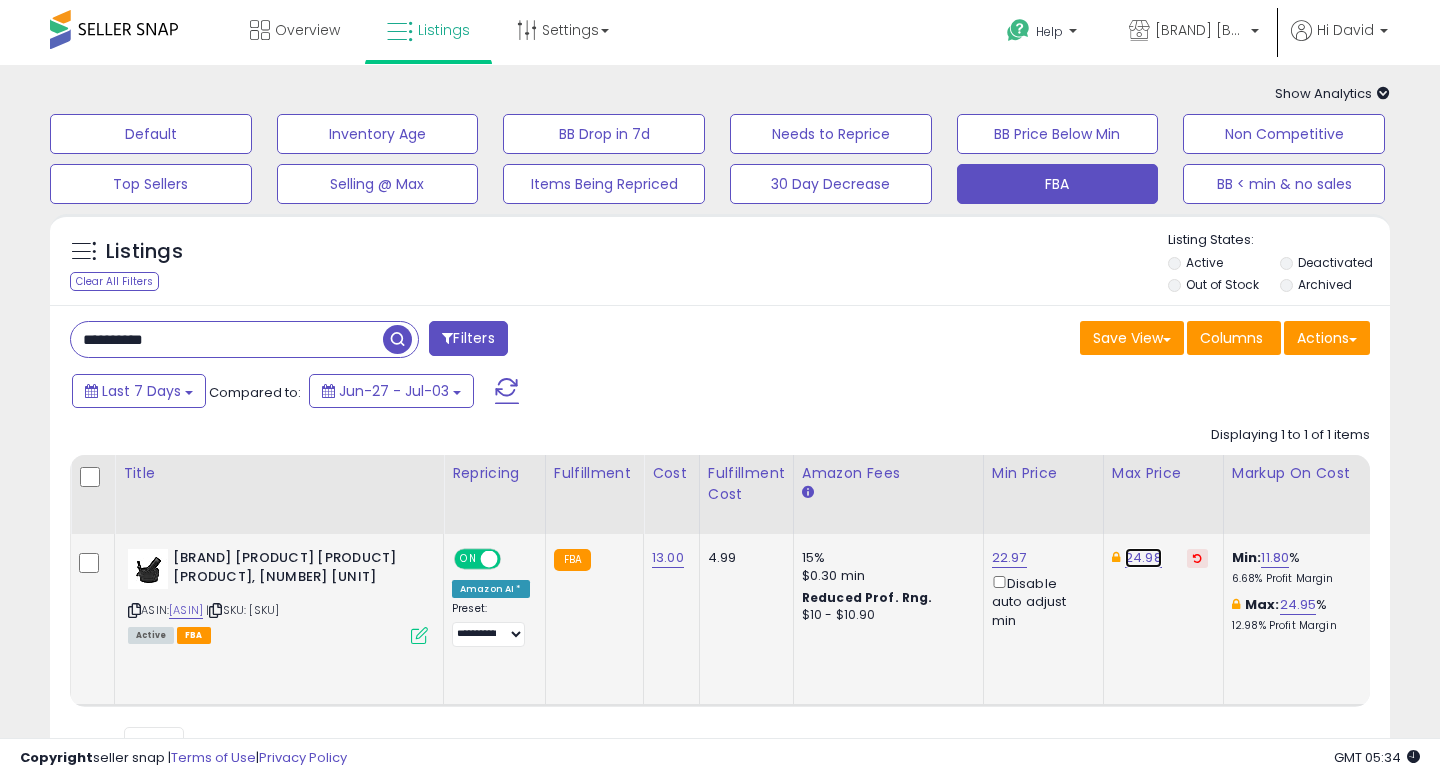 click on "24.98" at bounding box center (1143, 558) 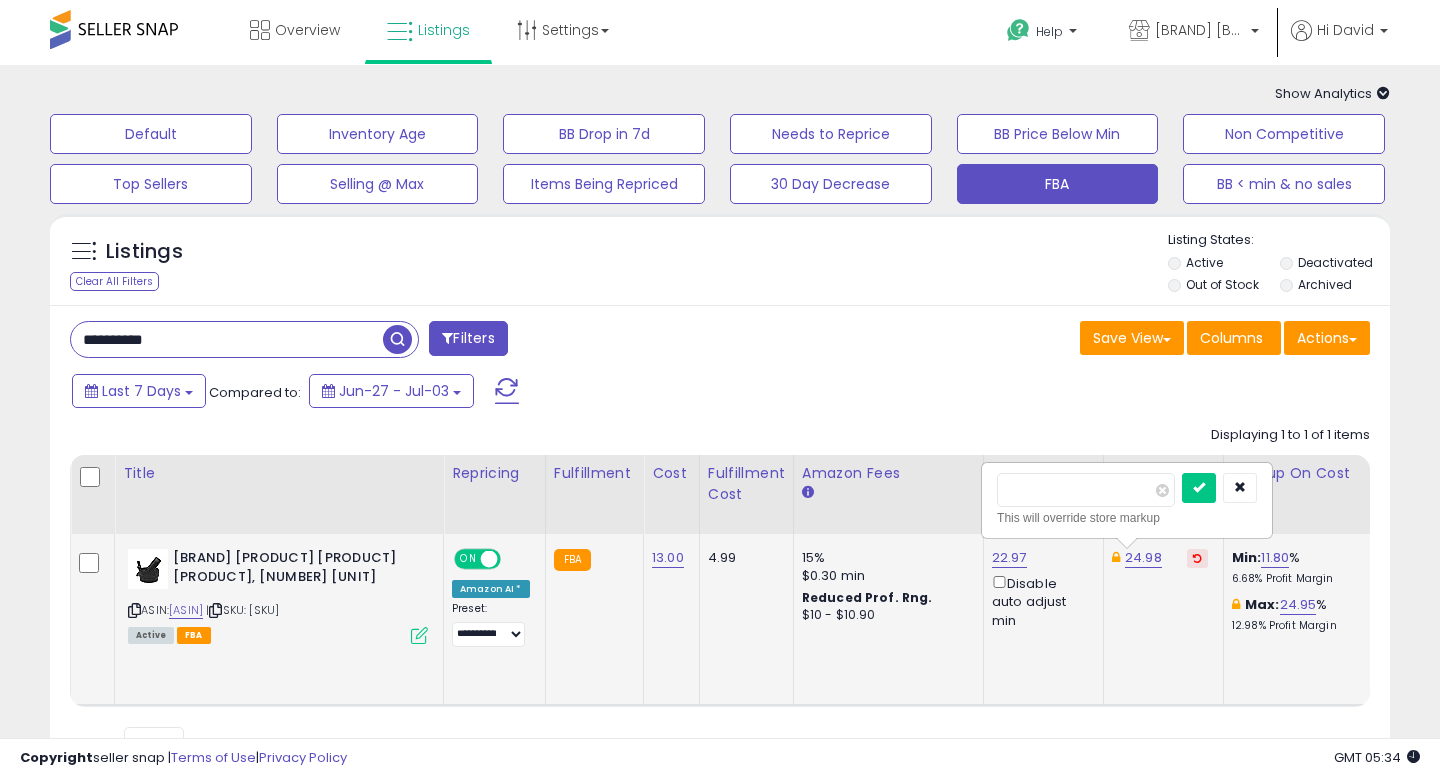click on "*****" at bounding box center [1086, 490] 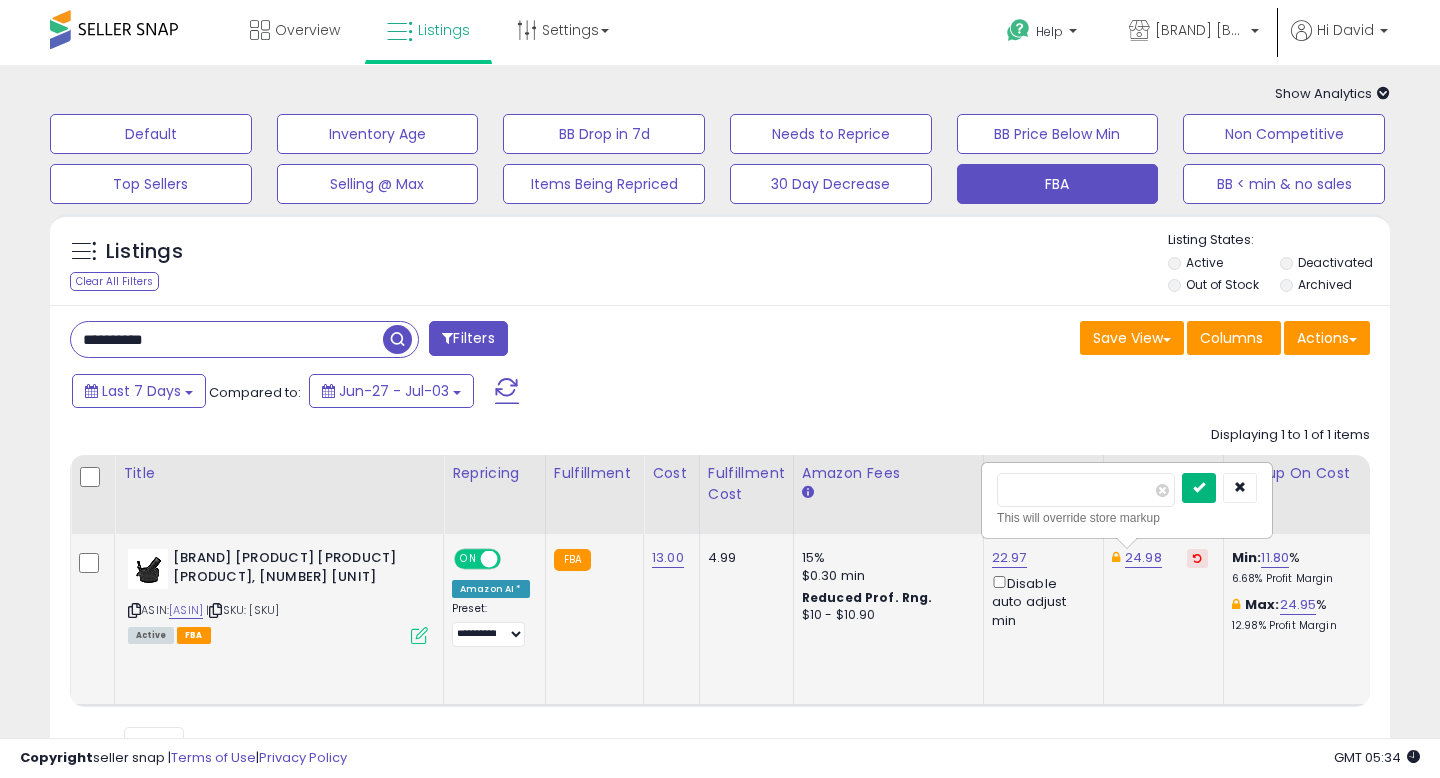 type on "*****" 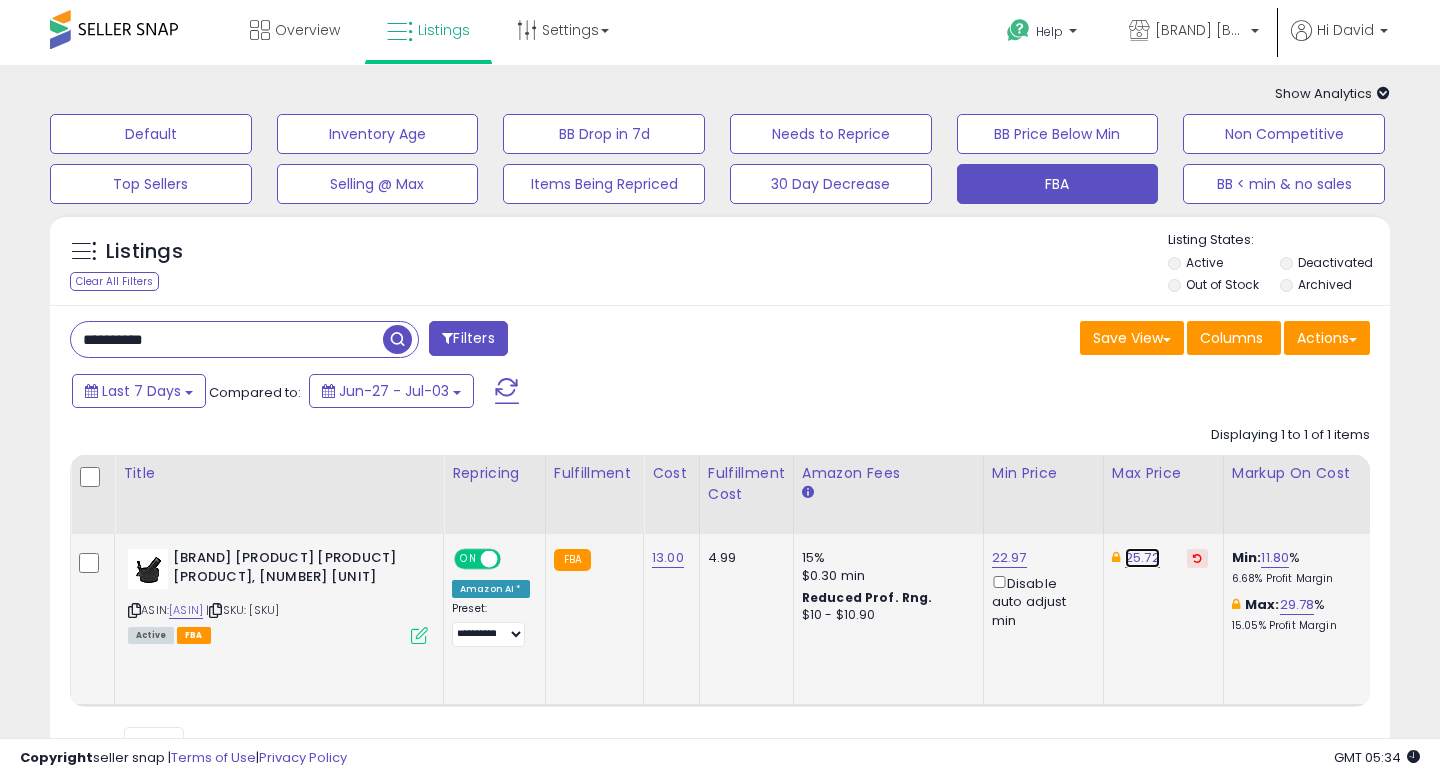 click on "25.72" at bounding box center [1142, 558] 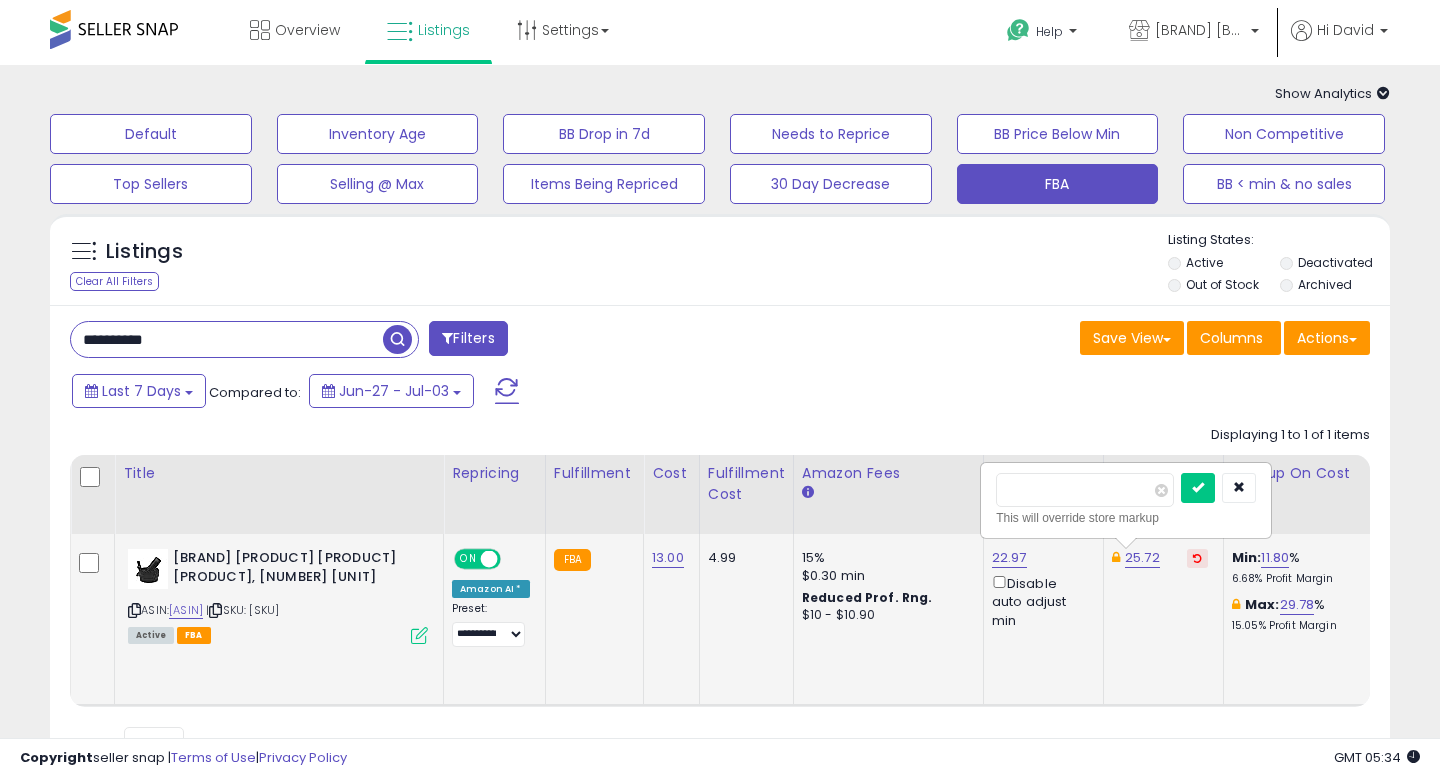 click on "*****" at bounding box center [1085, 490] 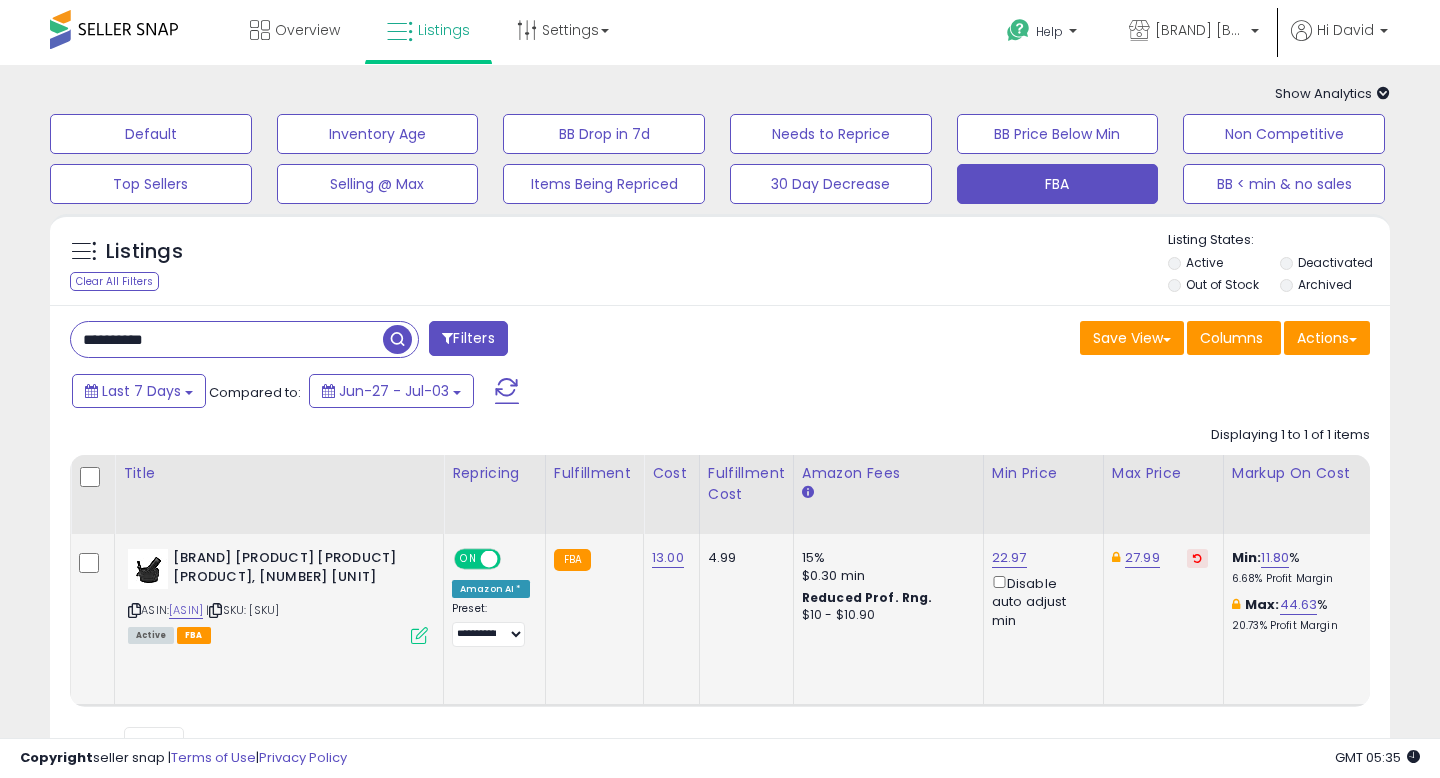click on "**********" at bounding box center [227, 339] 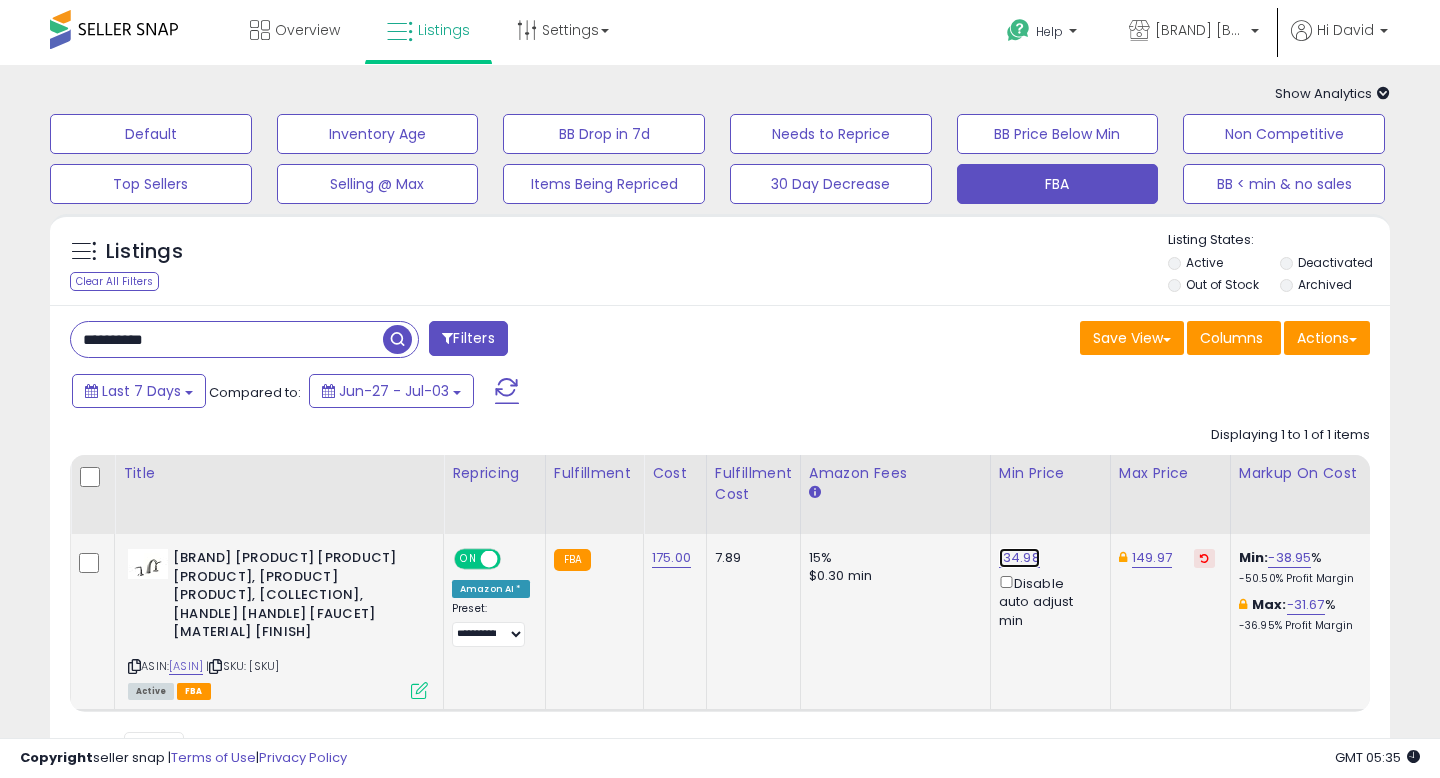 click on "134.98" at bounding box center (1019, 558) 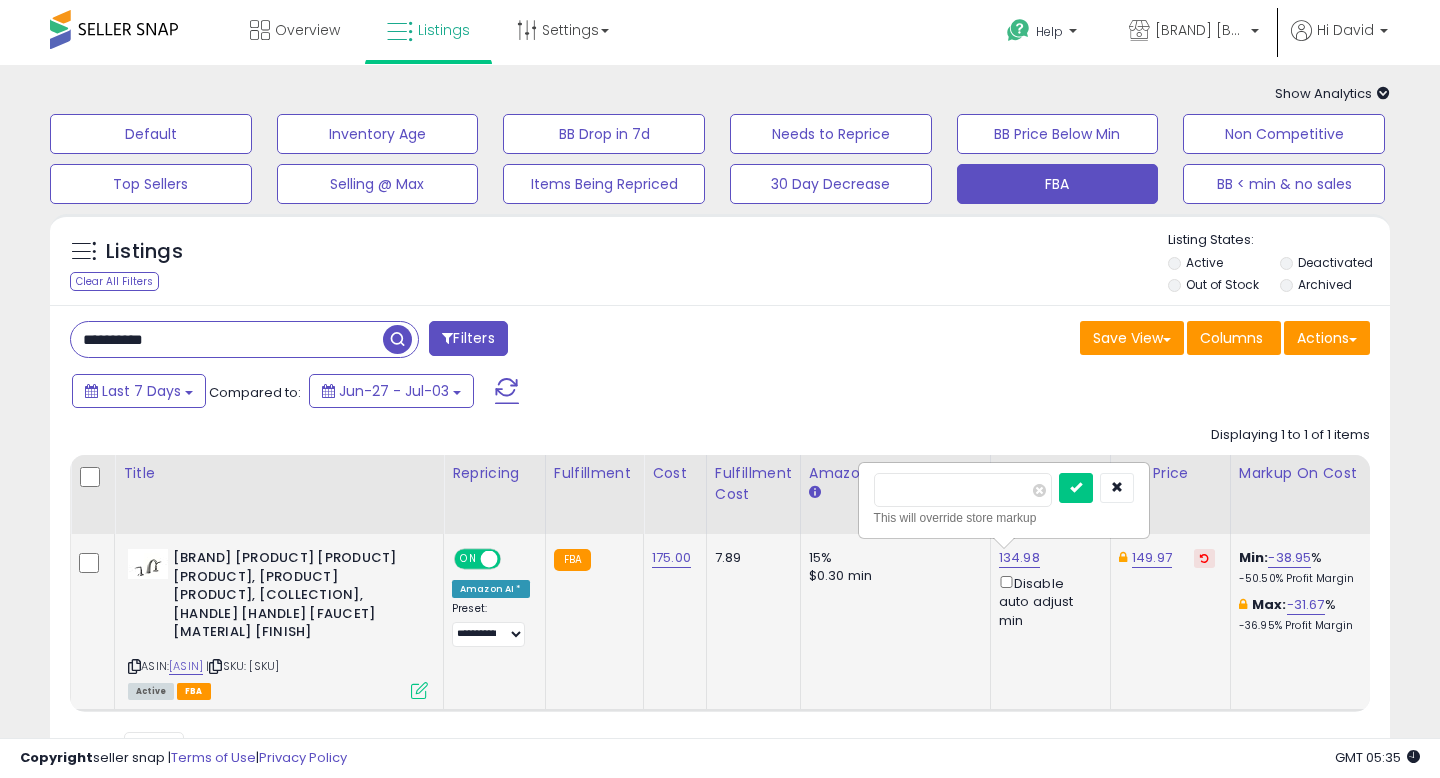 click on "******" at bounding box center [963, 490] 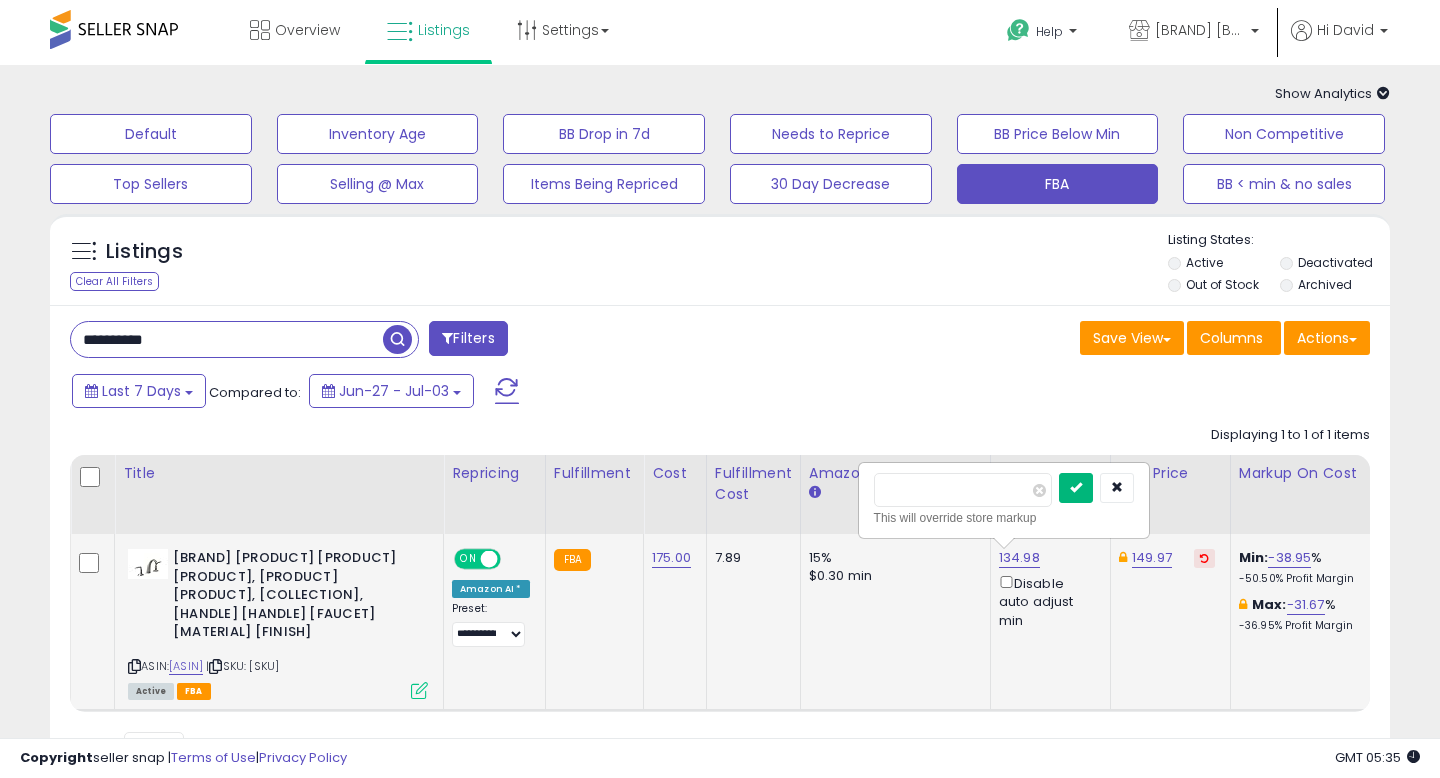 type on "******" 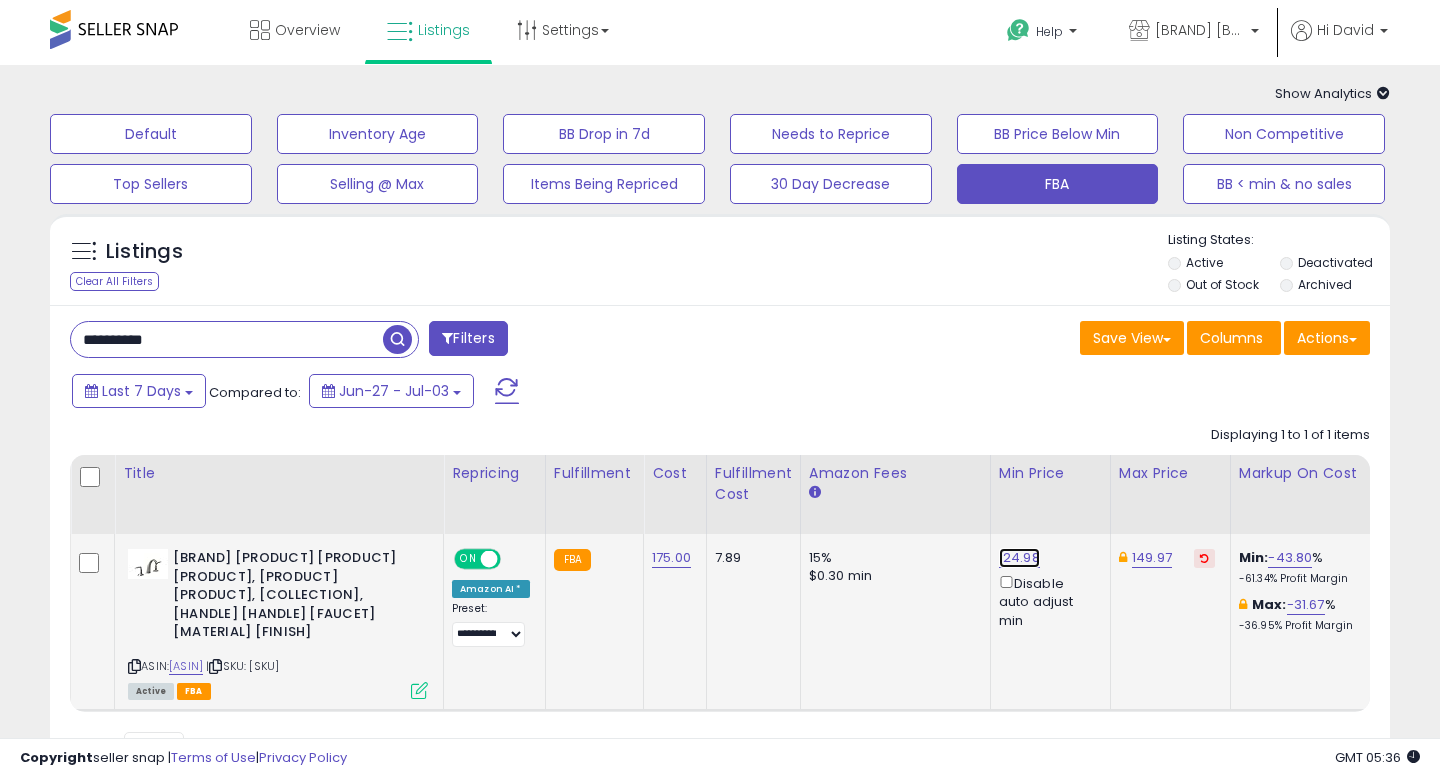 click on "124.98" at bounding box center [1019, 558] 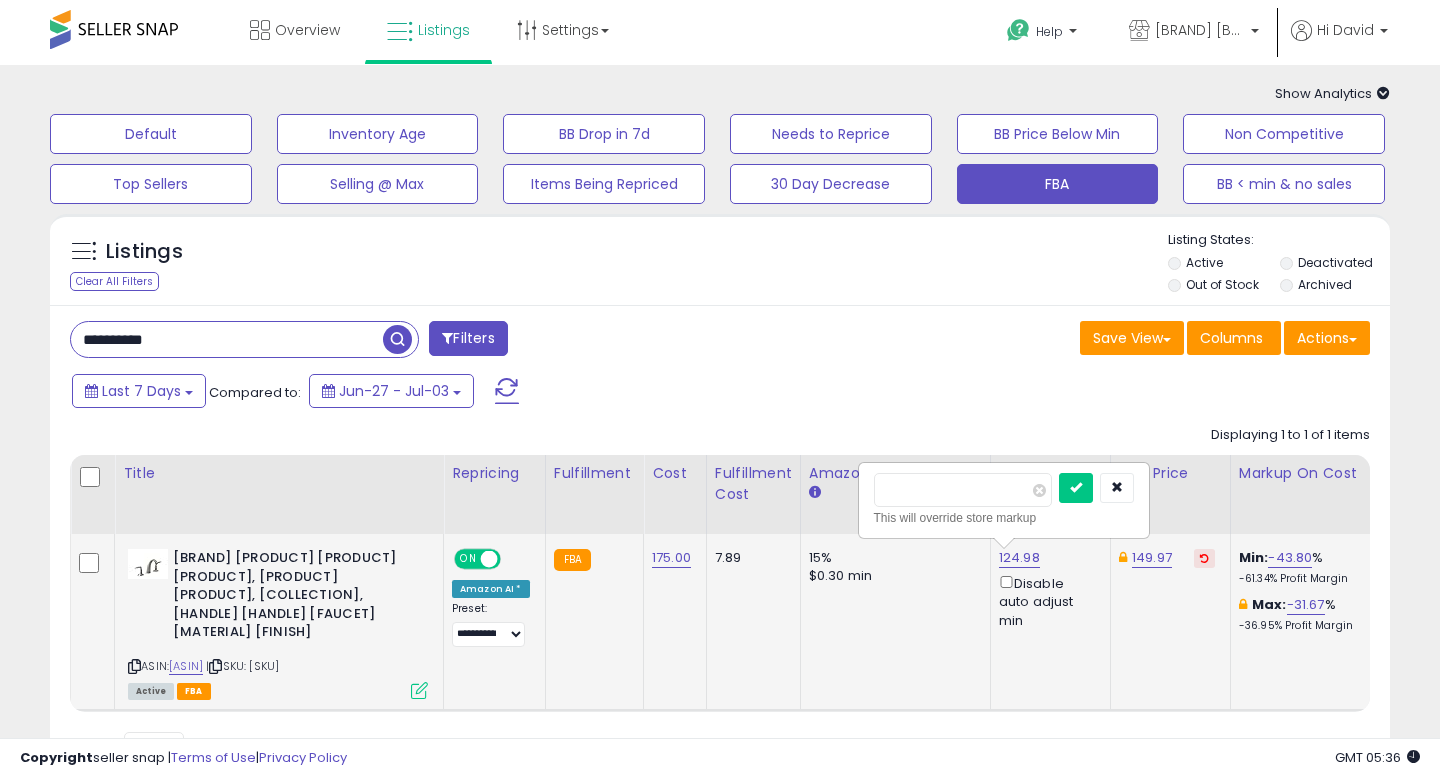 click on "******" at bounding box center [963, 490] 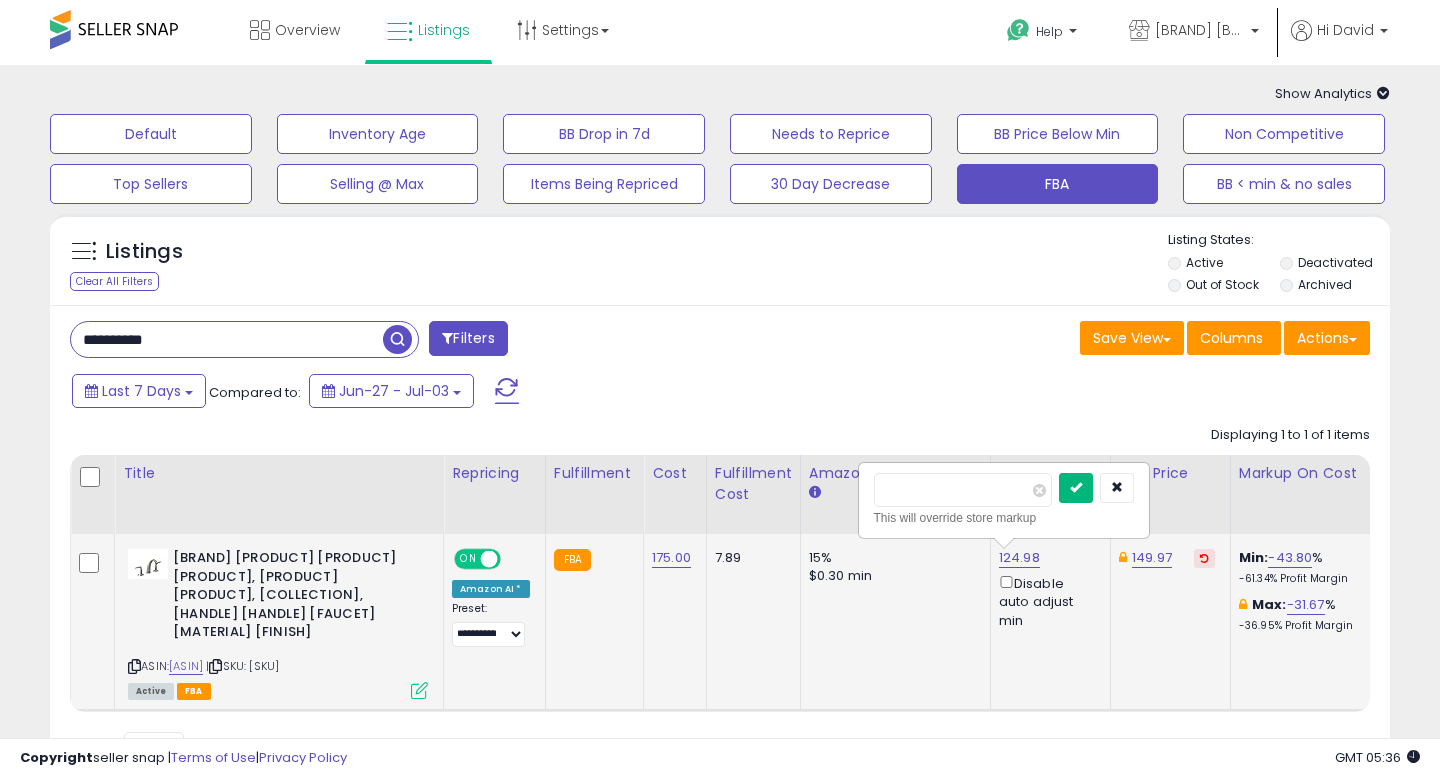 type on "******" 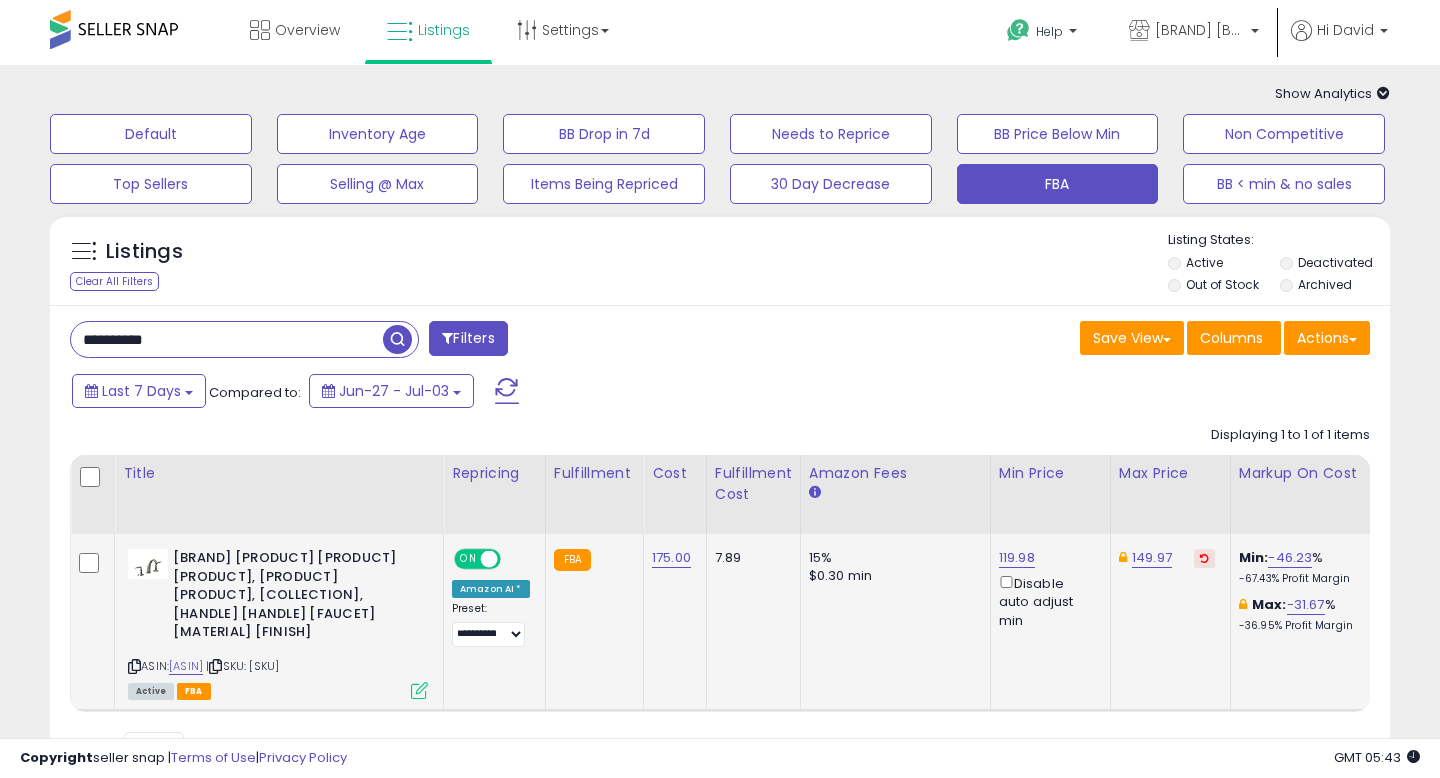 click on "**********" at bounding box center [227, 339] 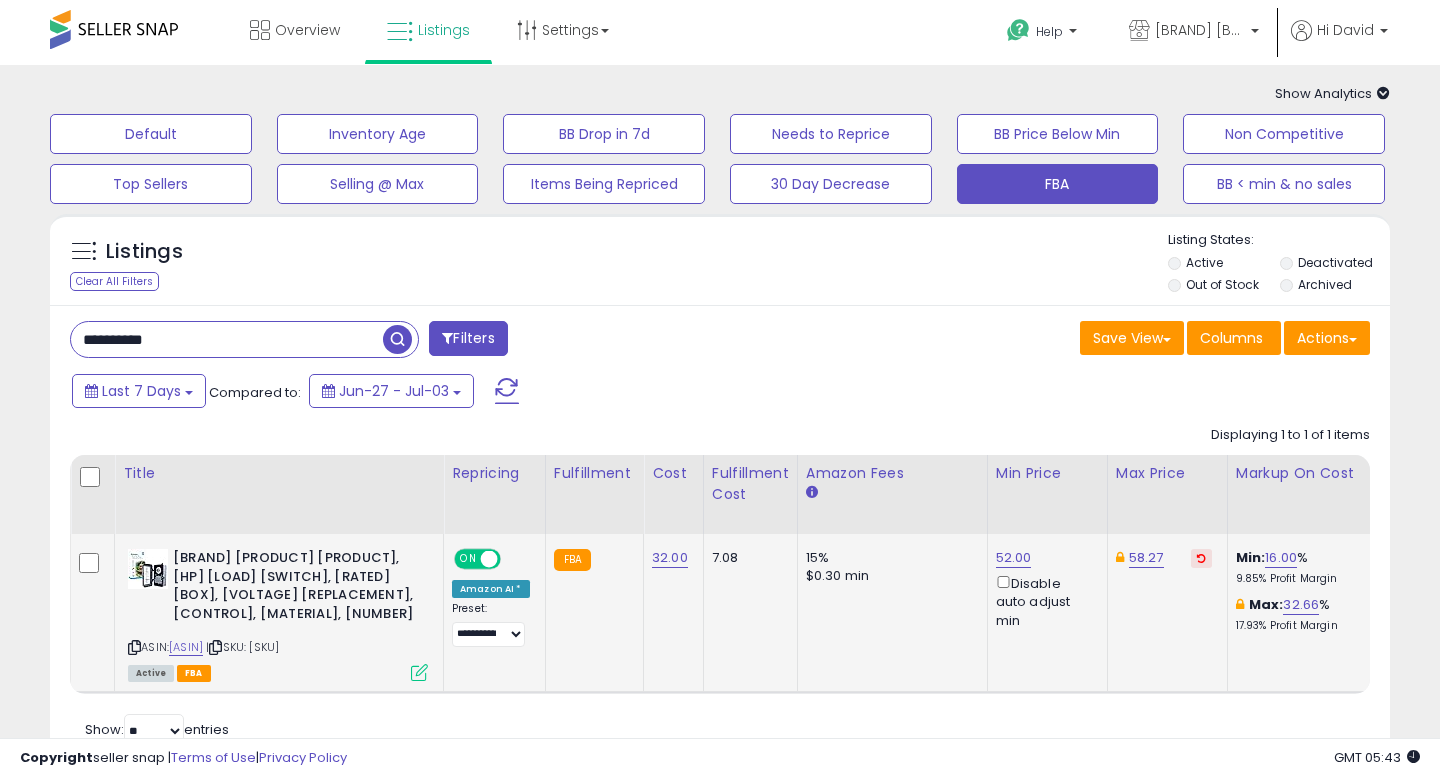 click at bounding box center [419, 672] 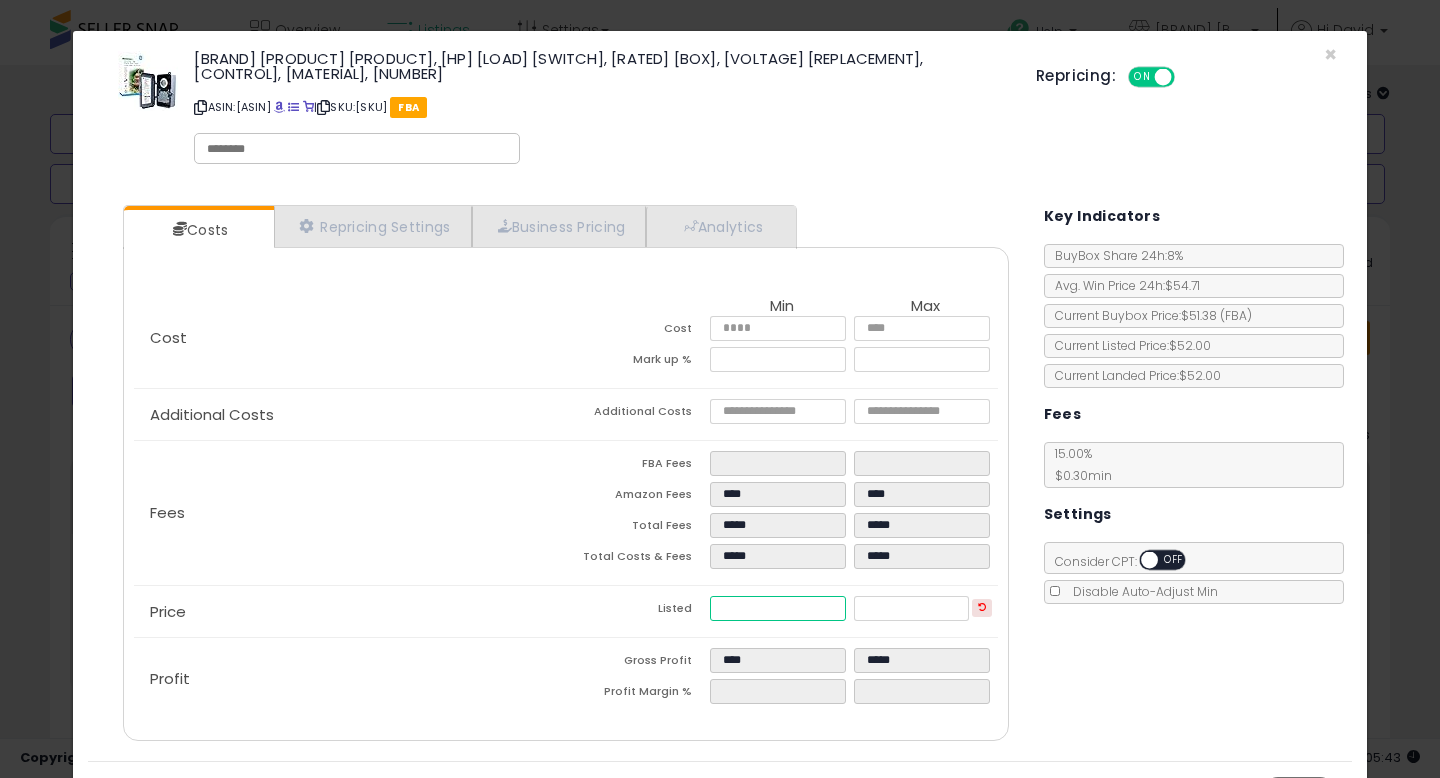 click on "*****" at bounding box center (778, 608) 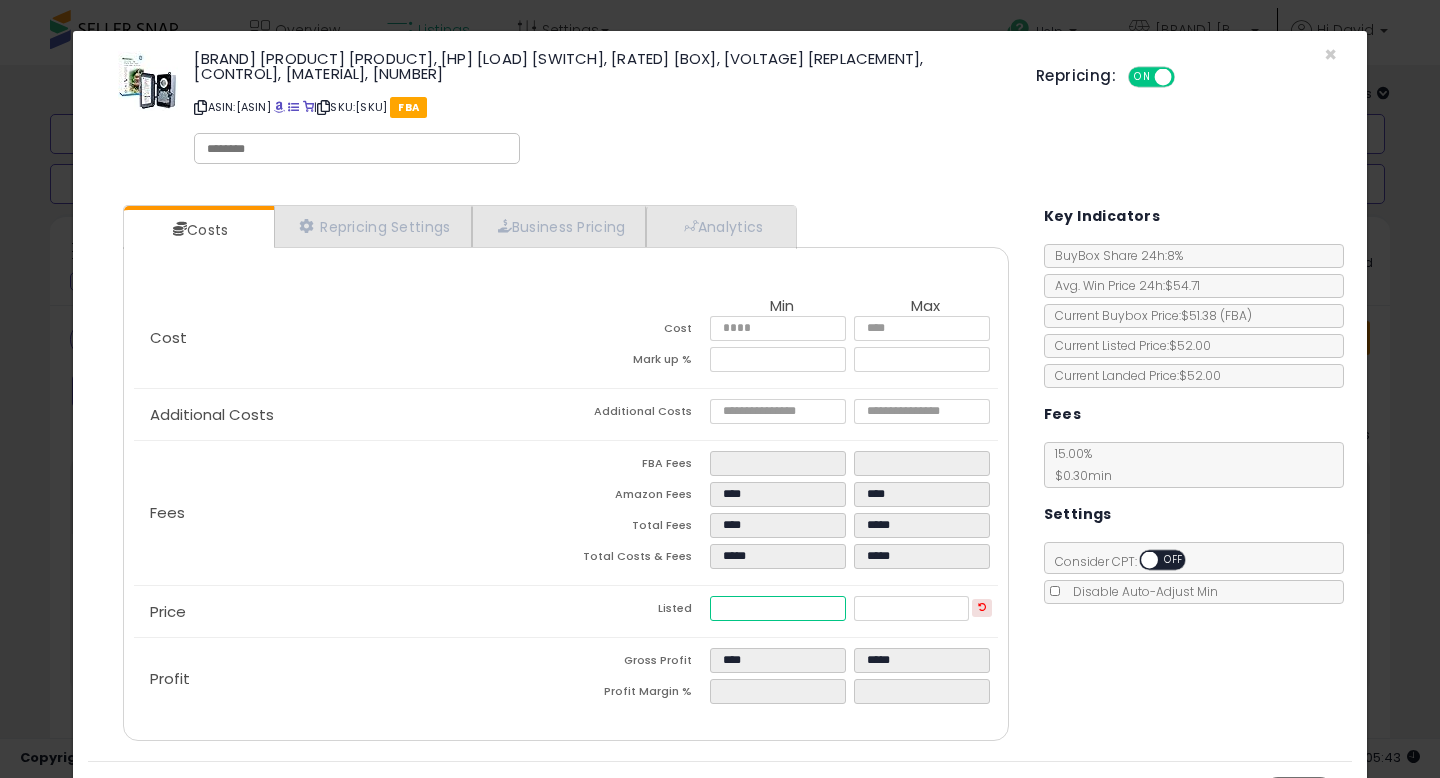 type on "****" 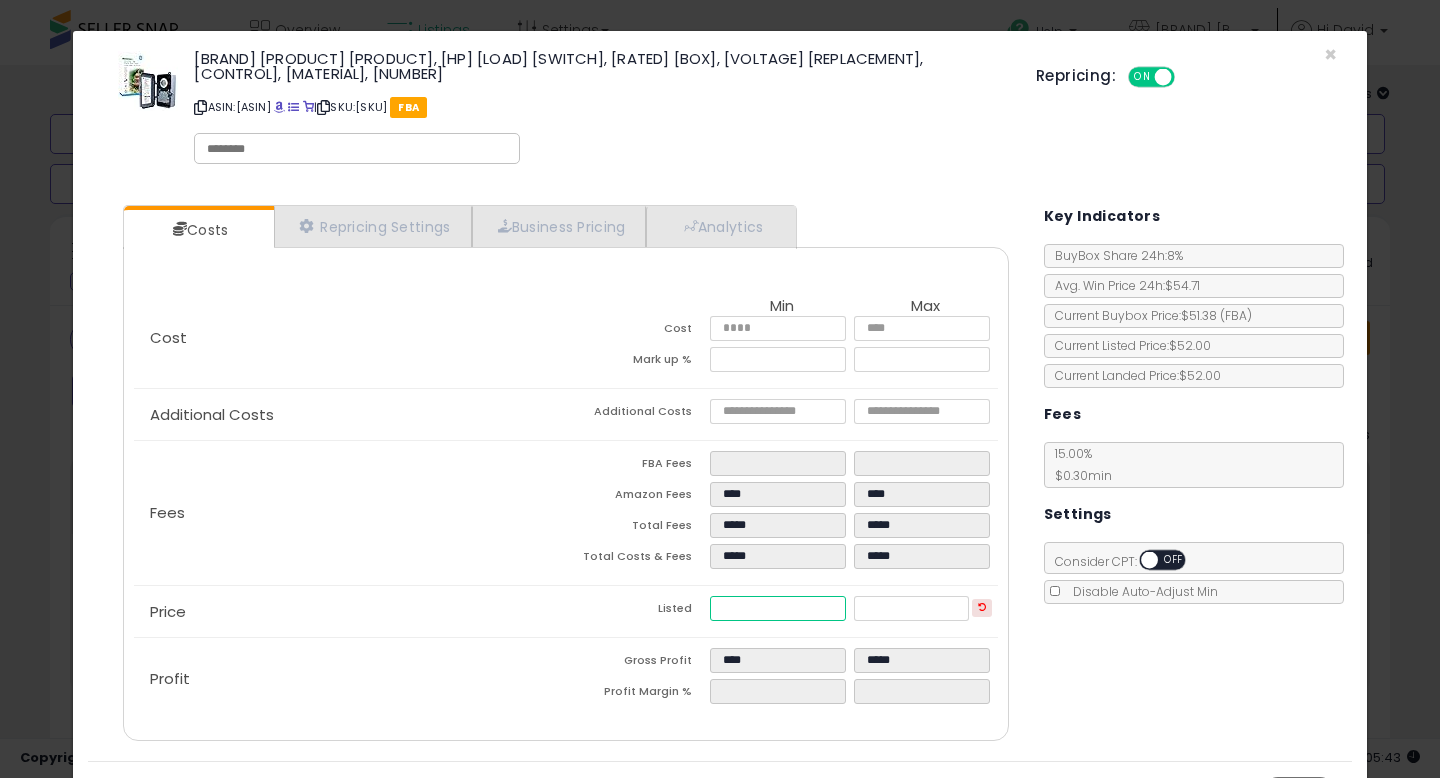 type on "*****" 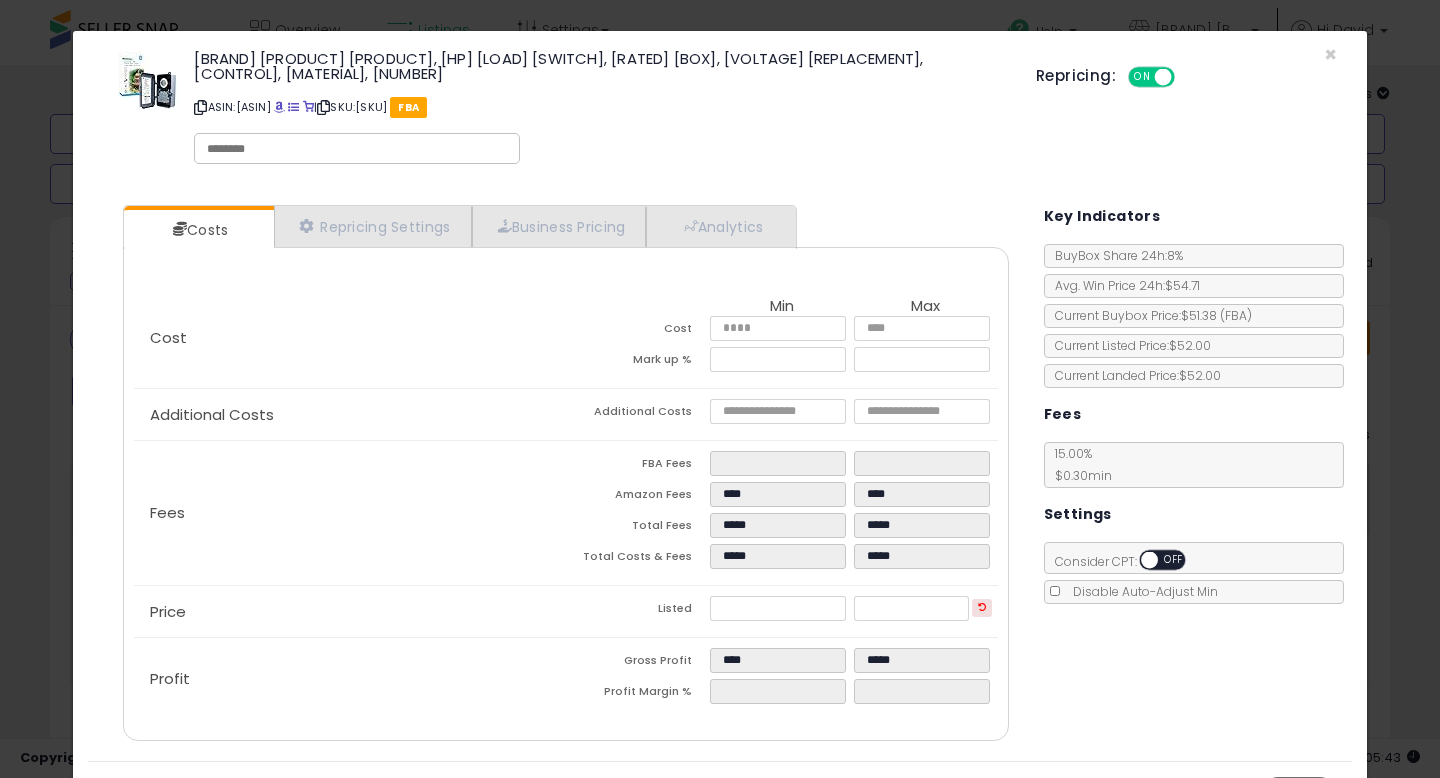 type on "*****" 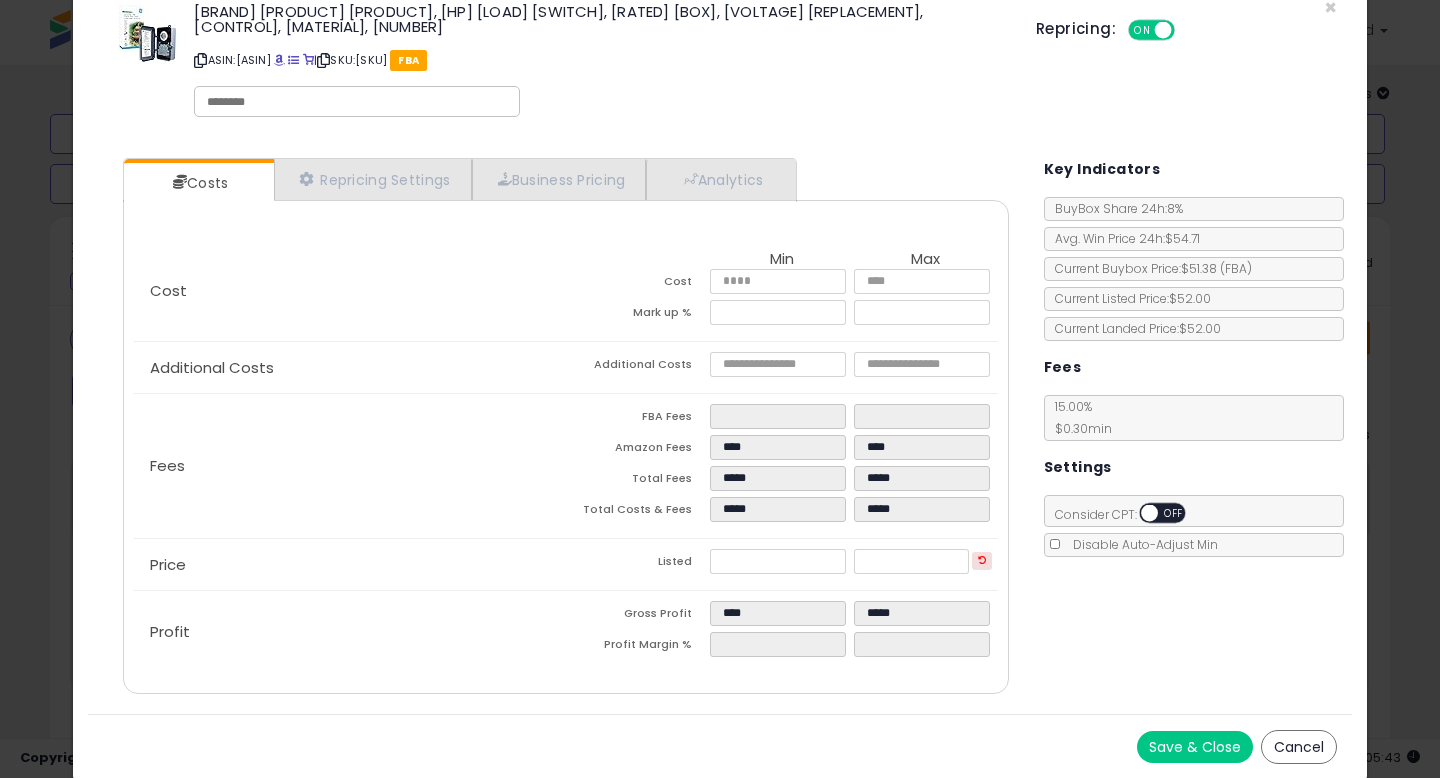 click on "Save & Close" at bounding box center (1195, 747) 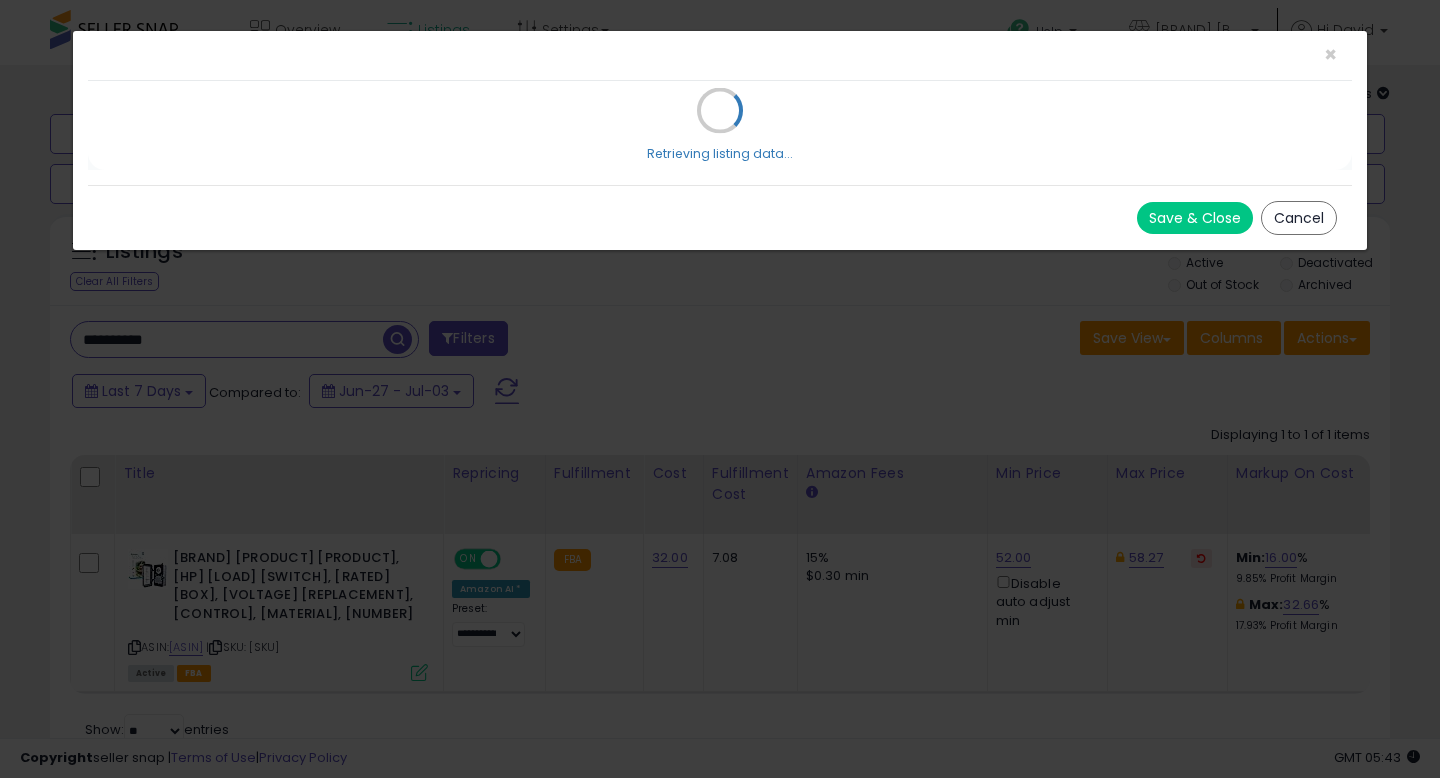 scroll, scrollTop: 0, scrollLeft: 0, axis: both 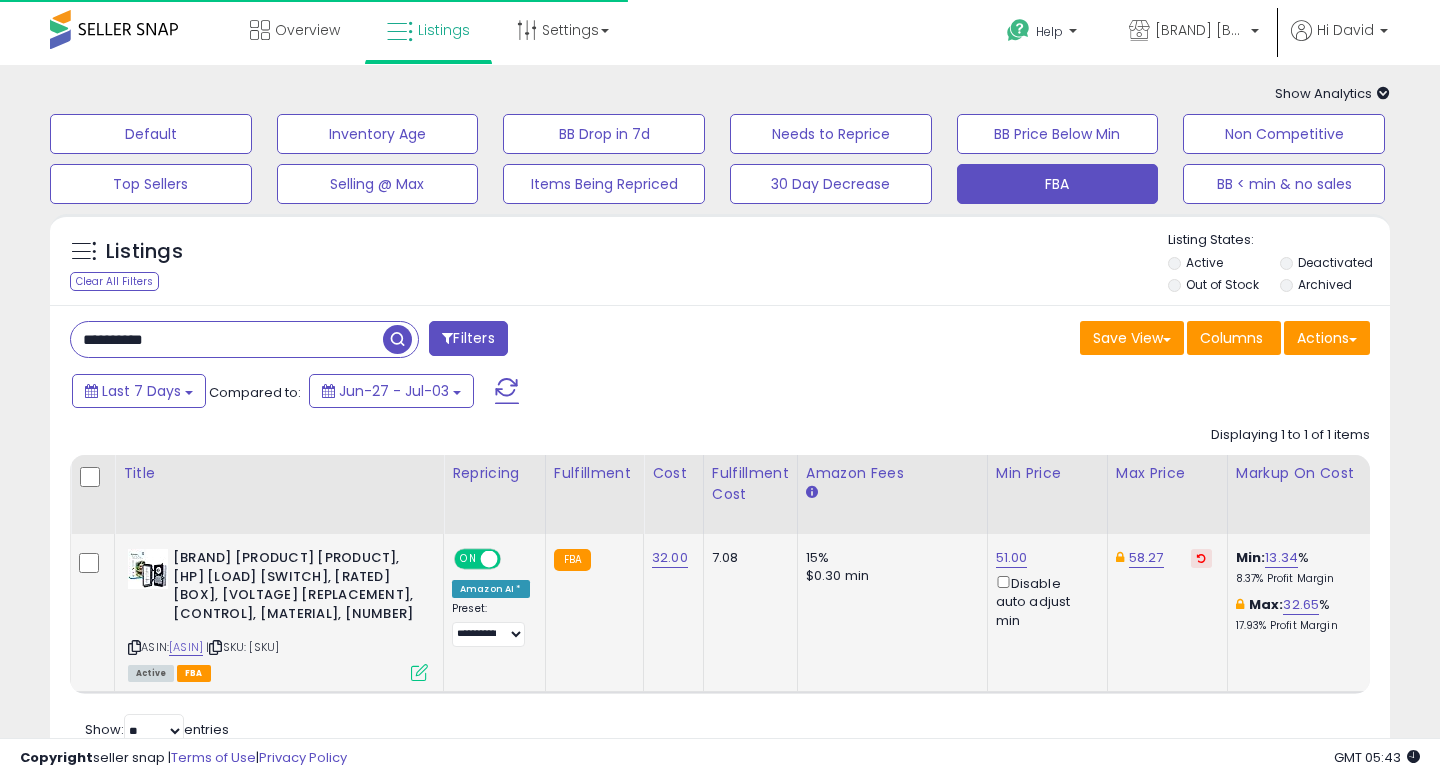 click at bounding box center [419, 672] 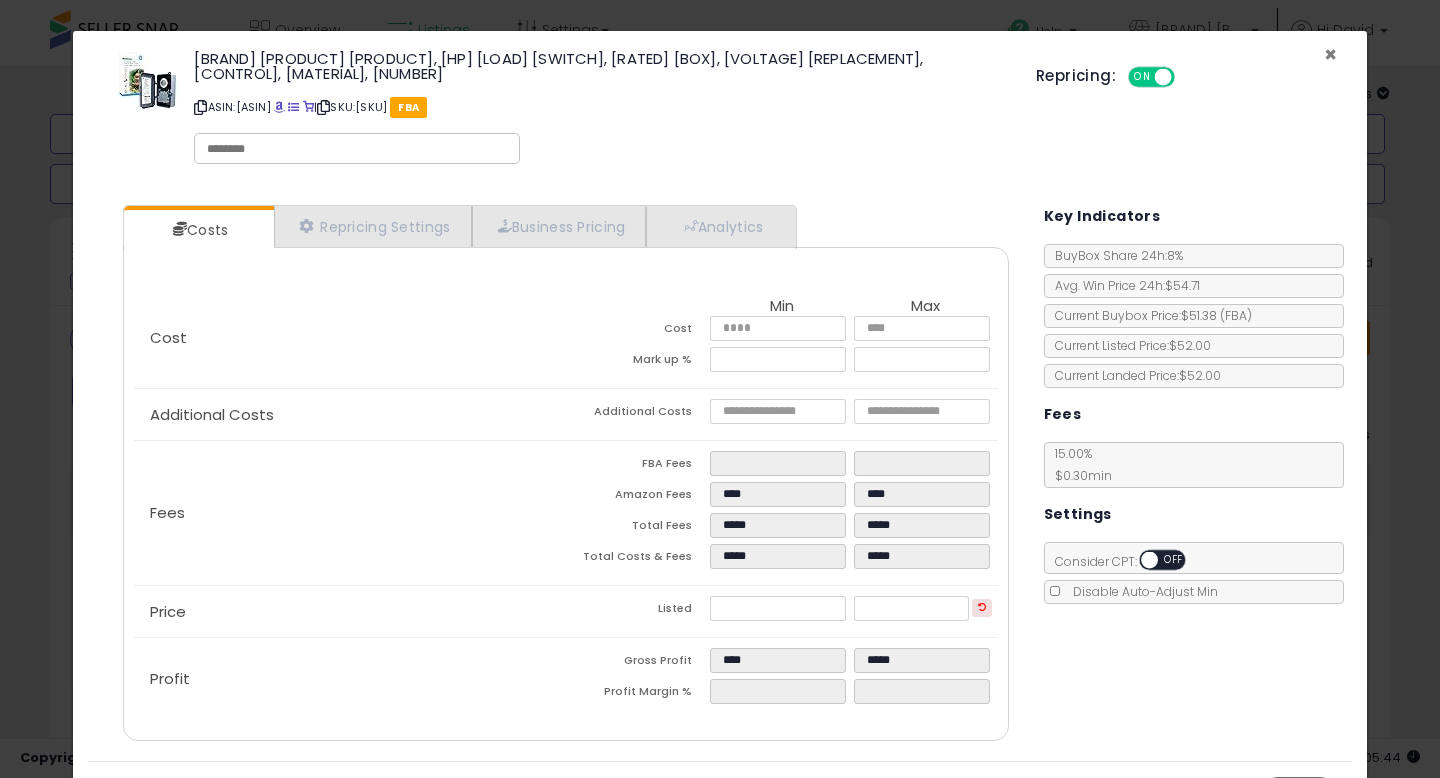 click on "×" at bounding box center (1330, 54) 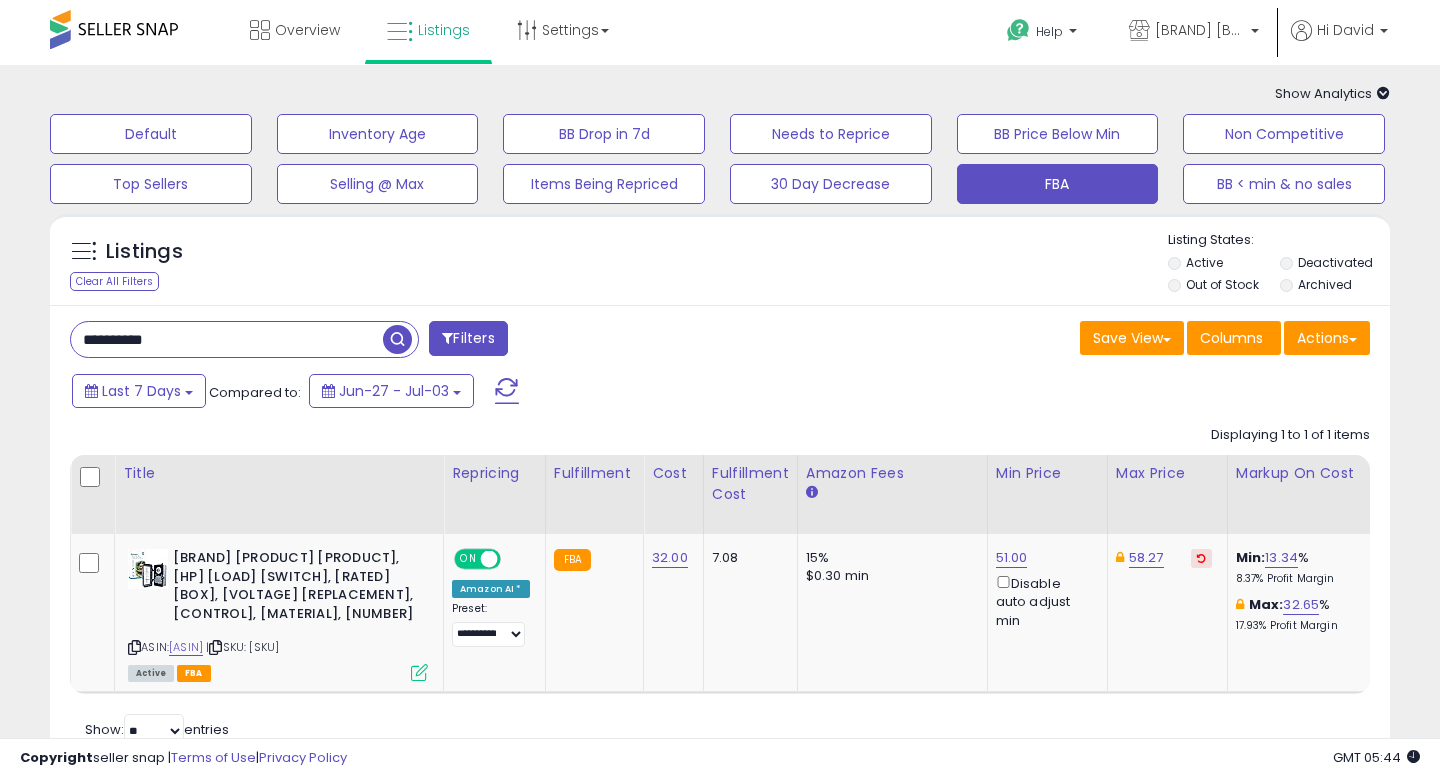 click on "**********" at bounding box center (227, 339) 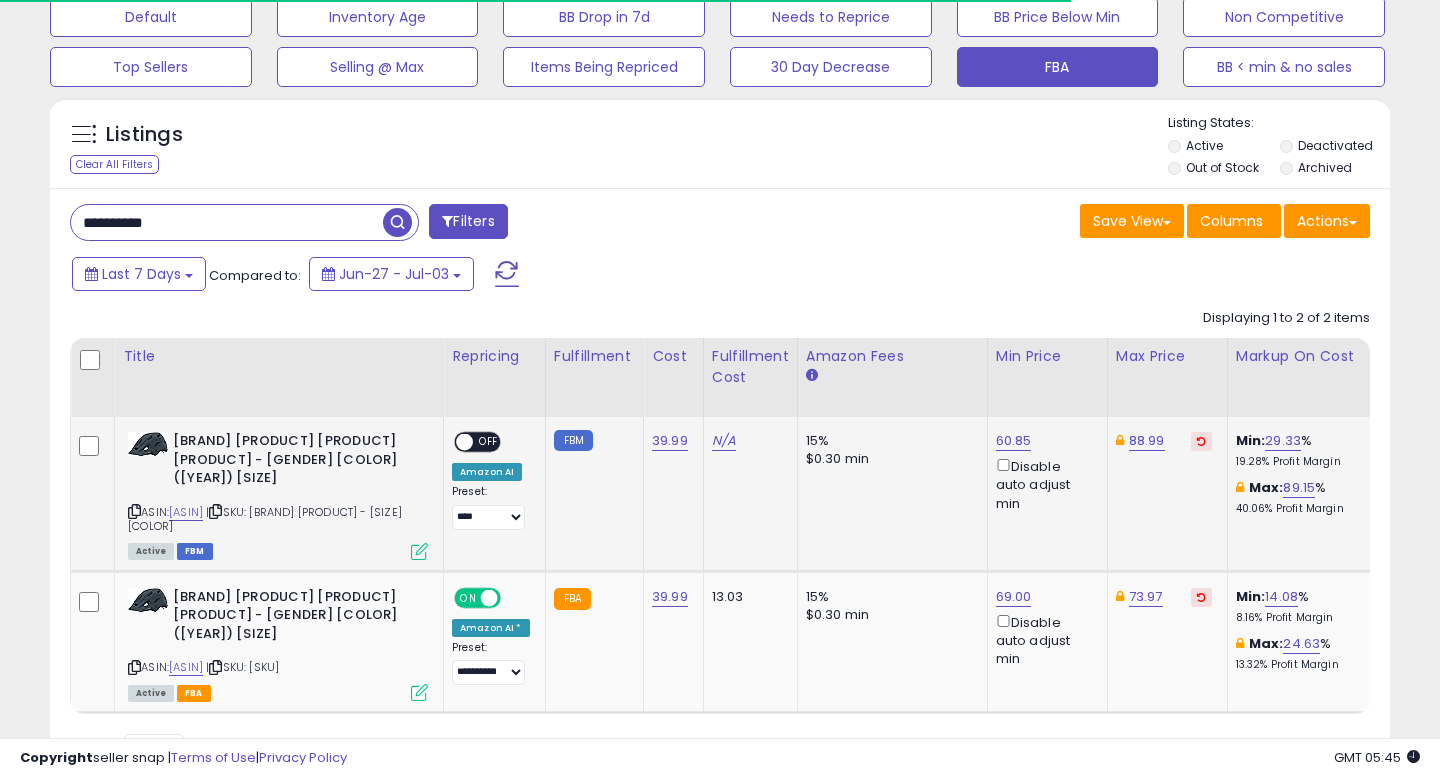 scroll, scrollTop: 127, scrollLeft: 0, axis: vertical 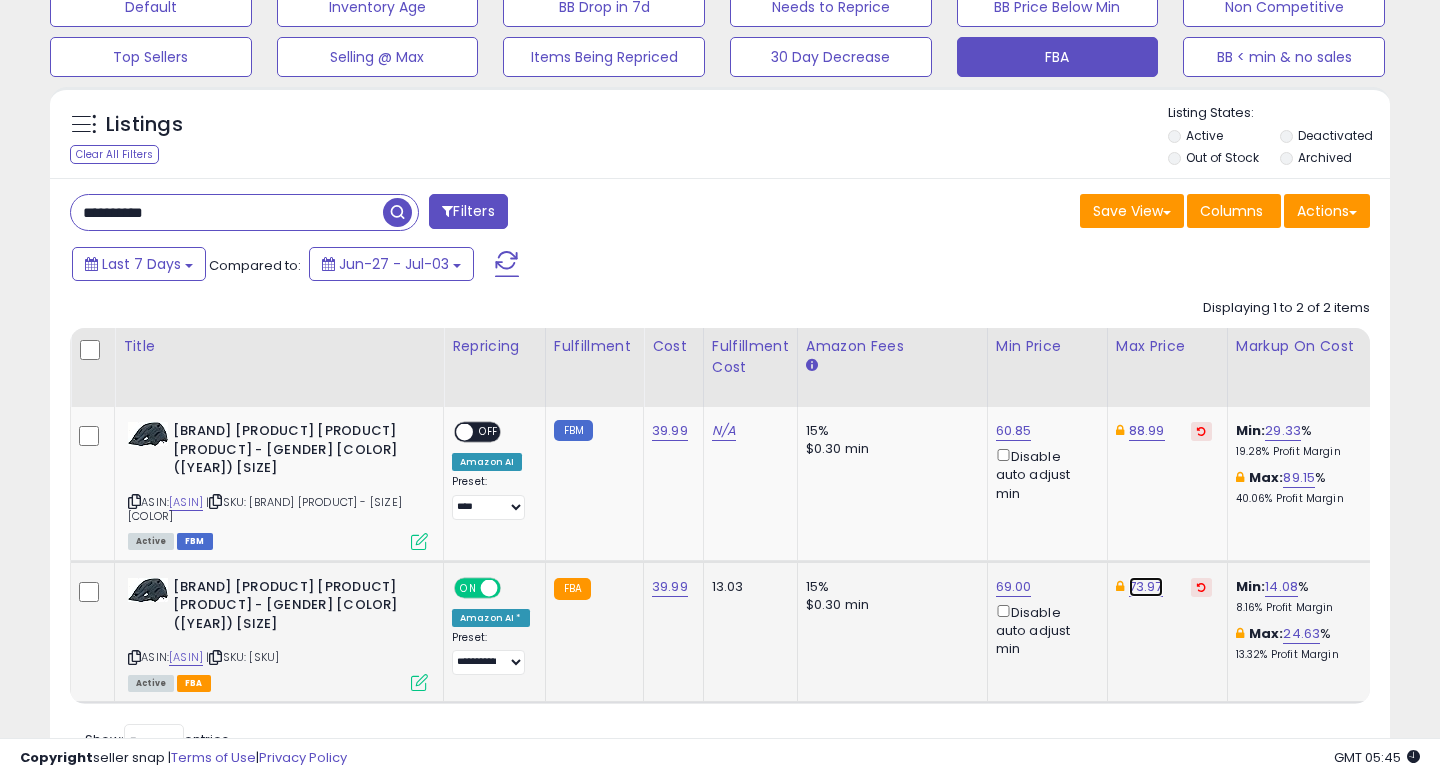 click on "73.97" at bounding box center (1147, 431) 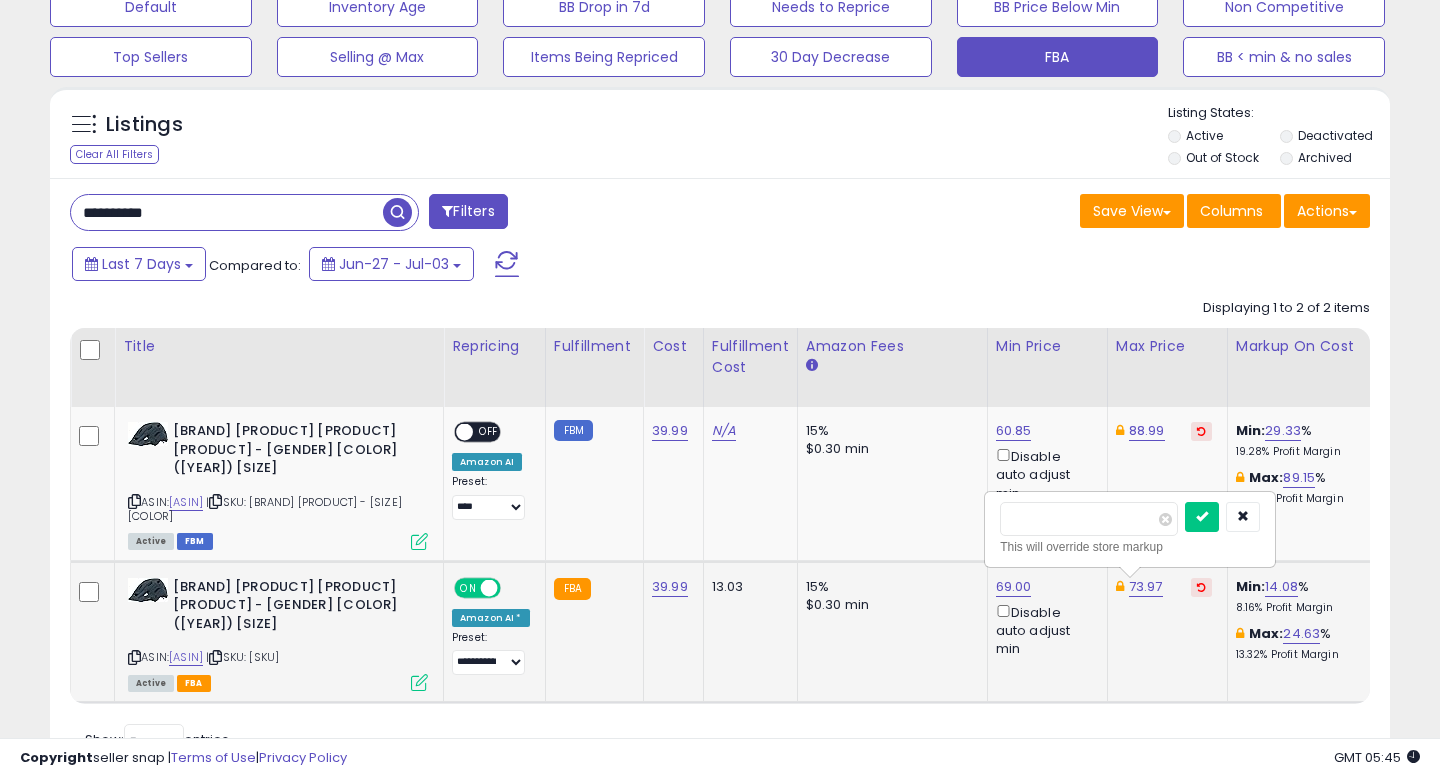 click on "*****" at bounding box center (1089, 519) 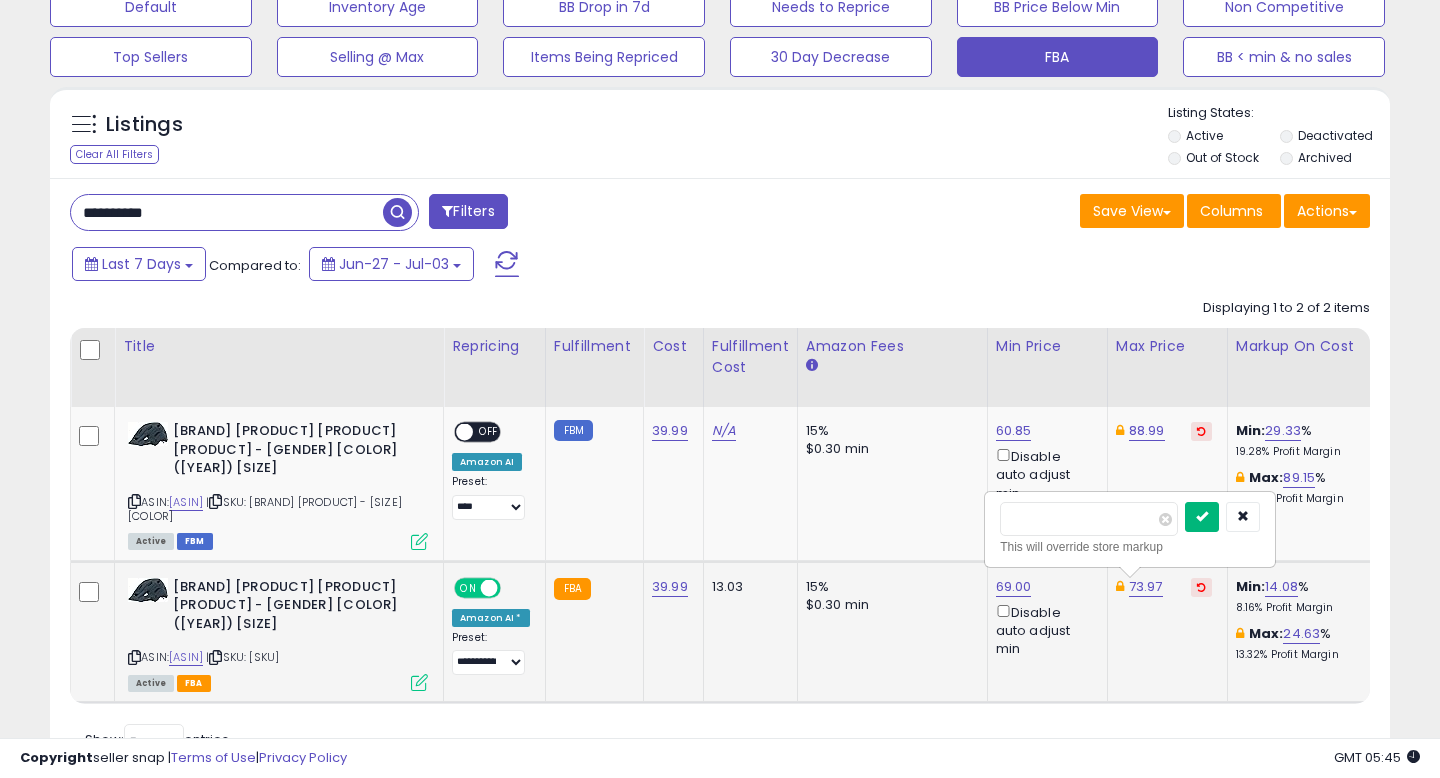type on "*****" 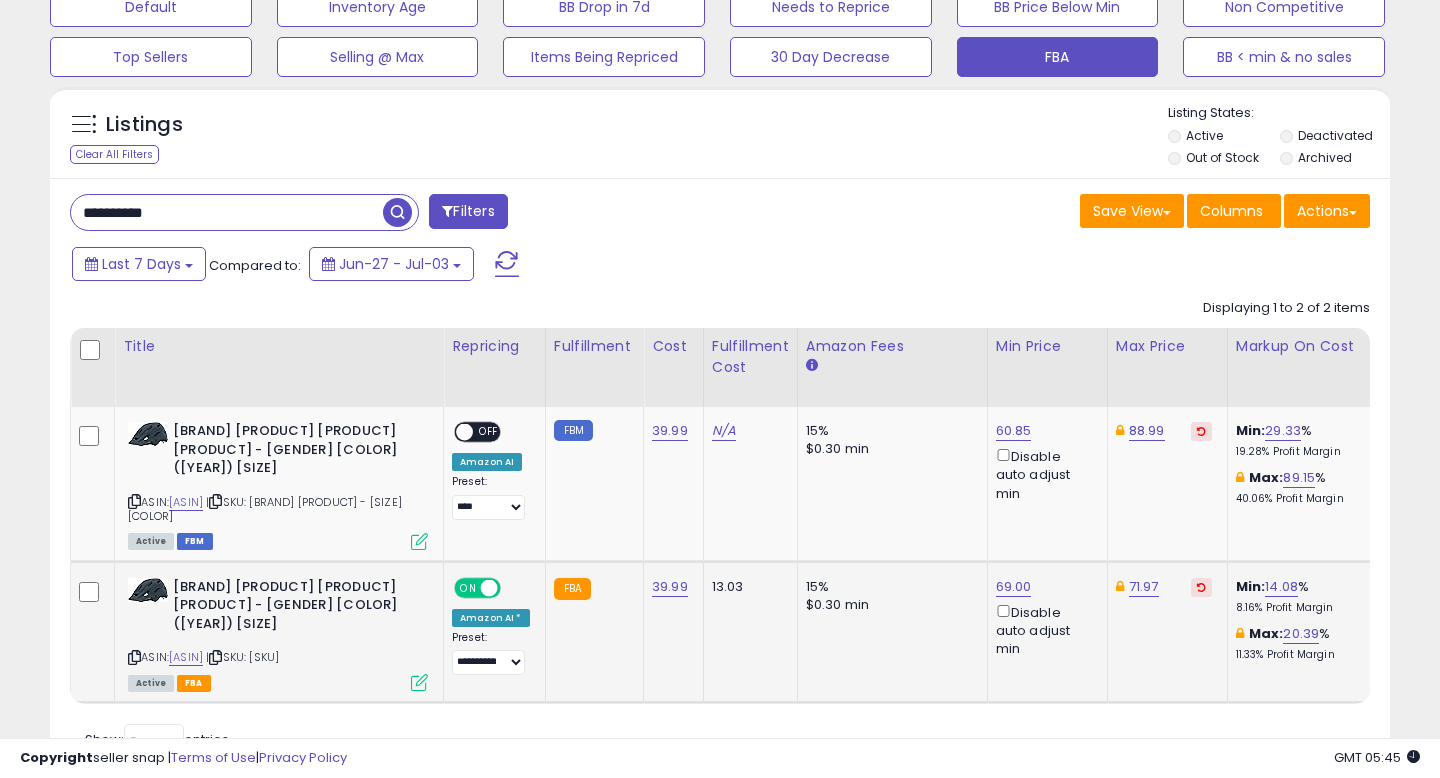 click on "**********" at bounding box center [227, 212] 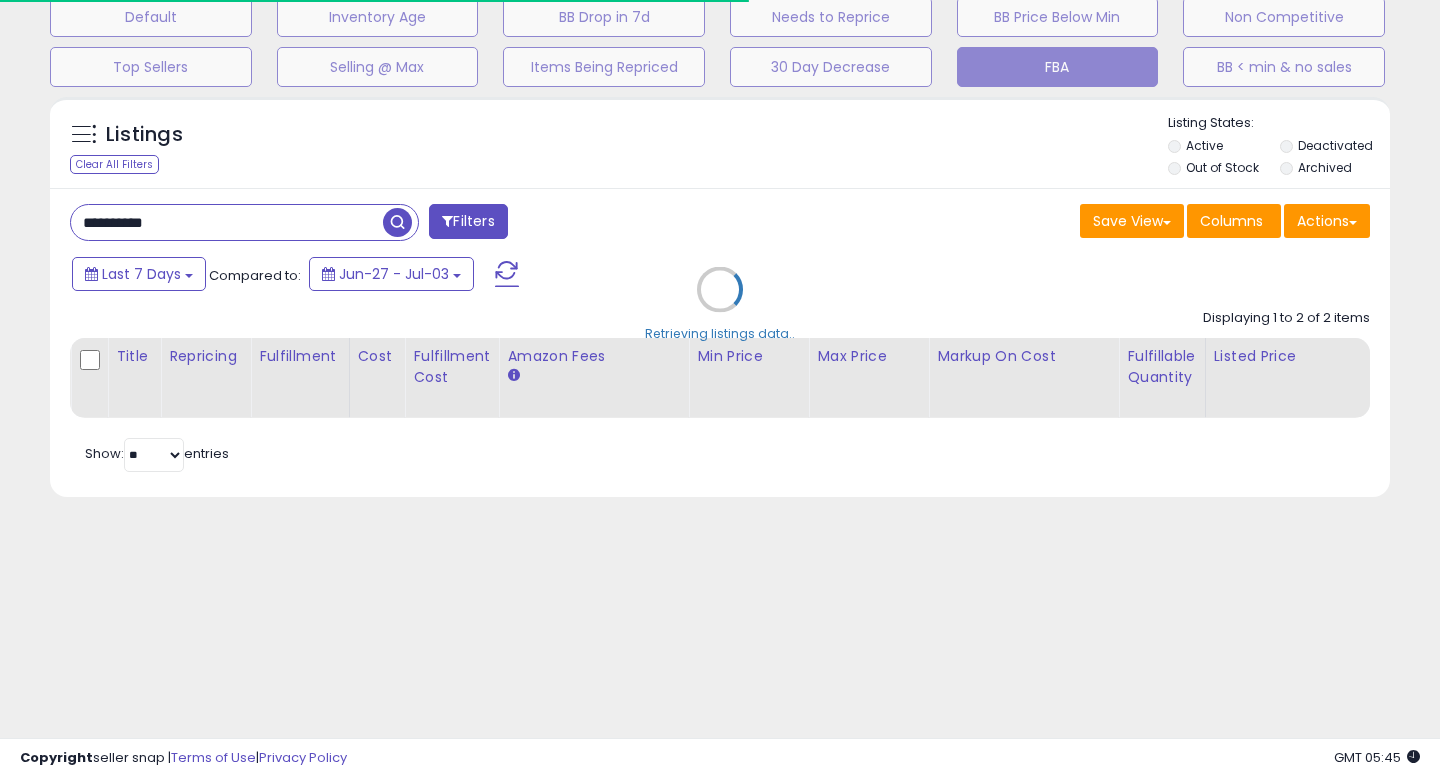 scroll, scrollTop: 127, scrollLeft: 0, axis: vertical 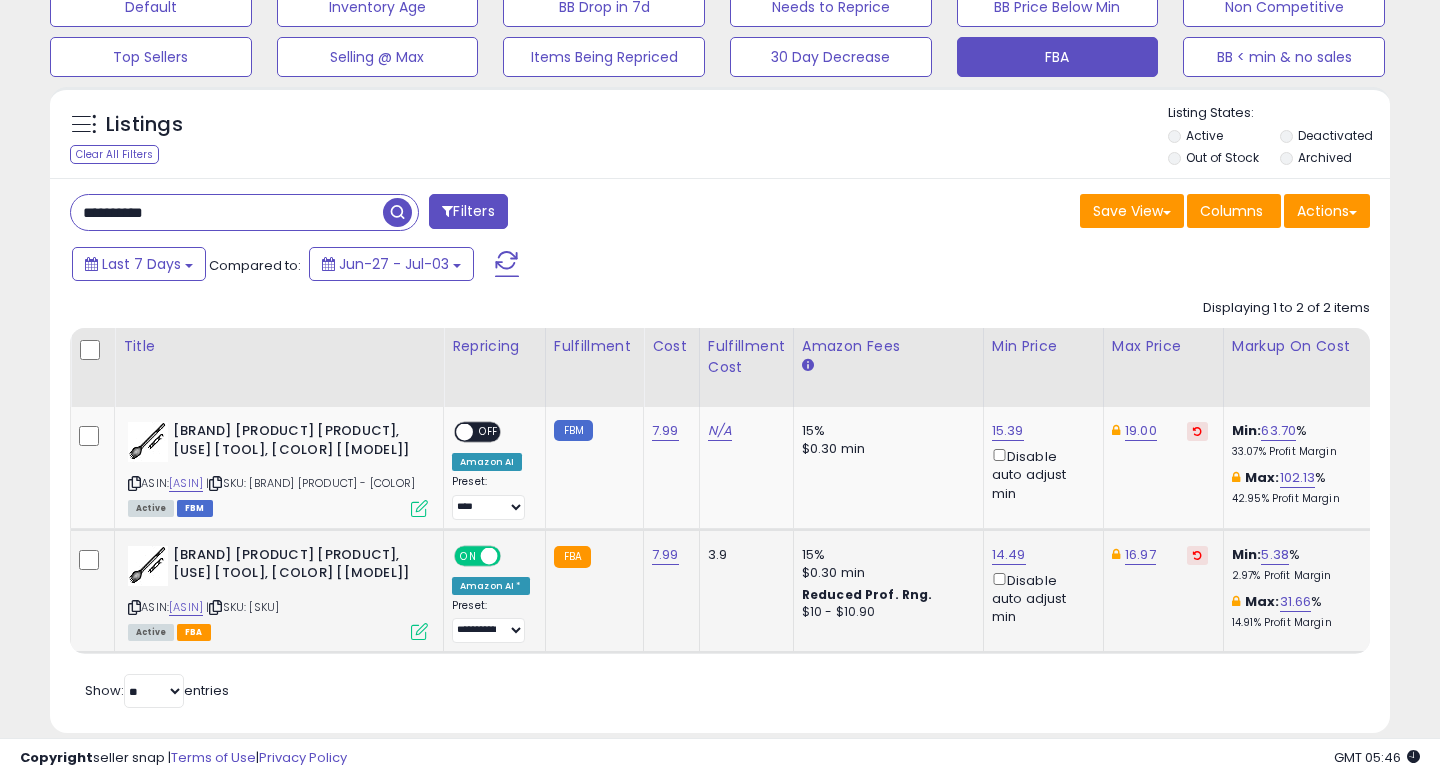 click on "[BRAND] [PRODUCT] [PRODUCT], [USE] [TOOL], [COLOR] [[MODEL]]  ASIN:  [ASIN]    |   SKU: [SKU] Active FBA" 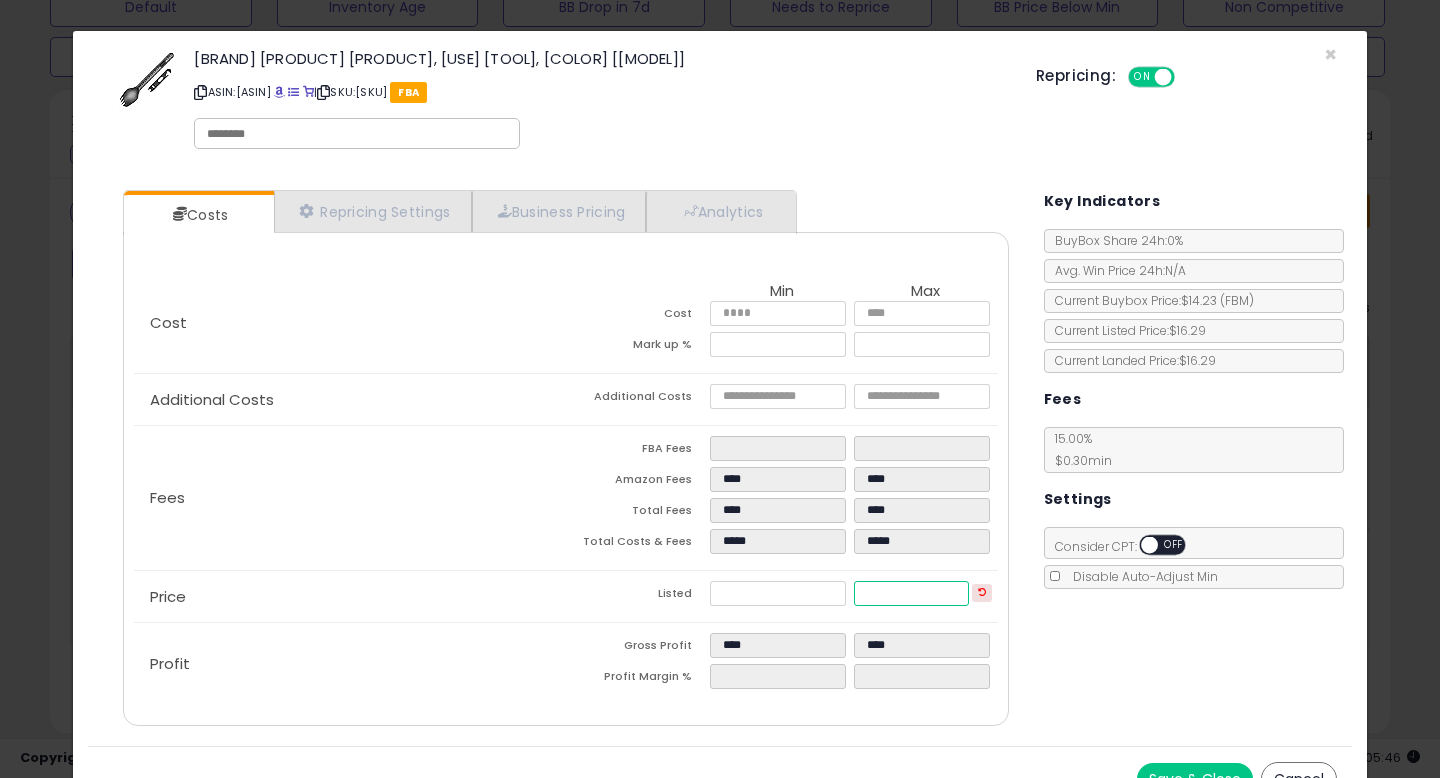 click on "*****" at bounding box center [911, 593] 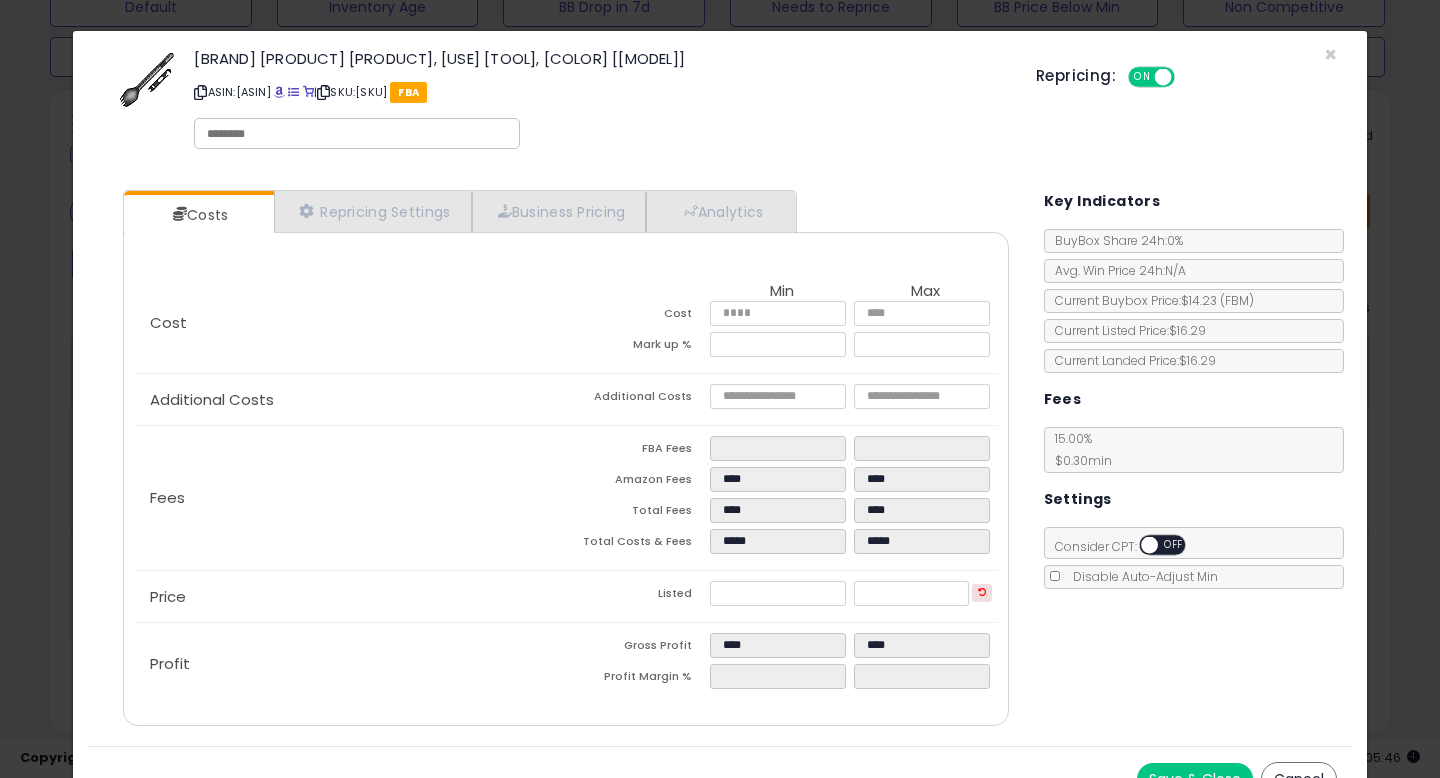 type on "*****" 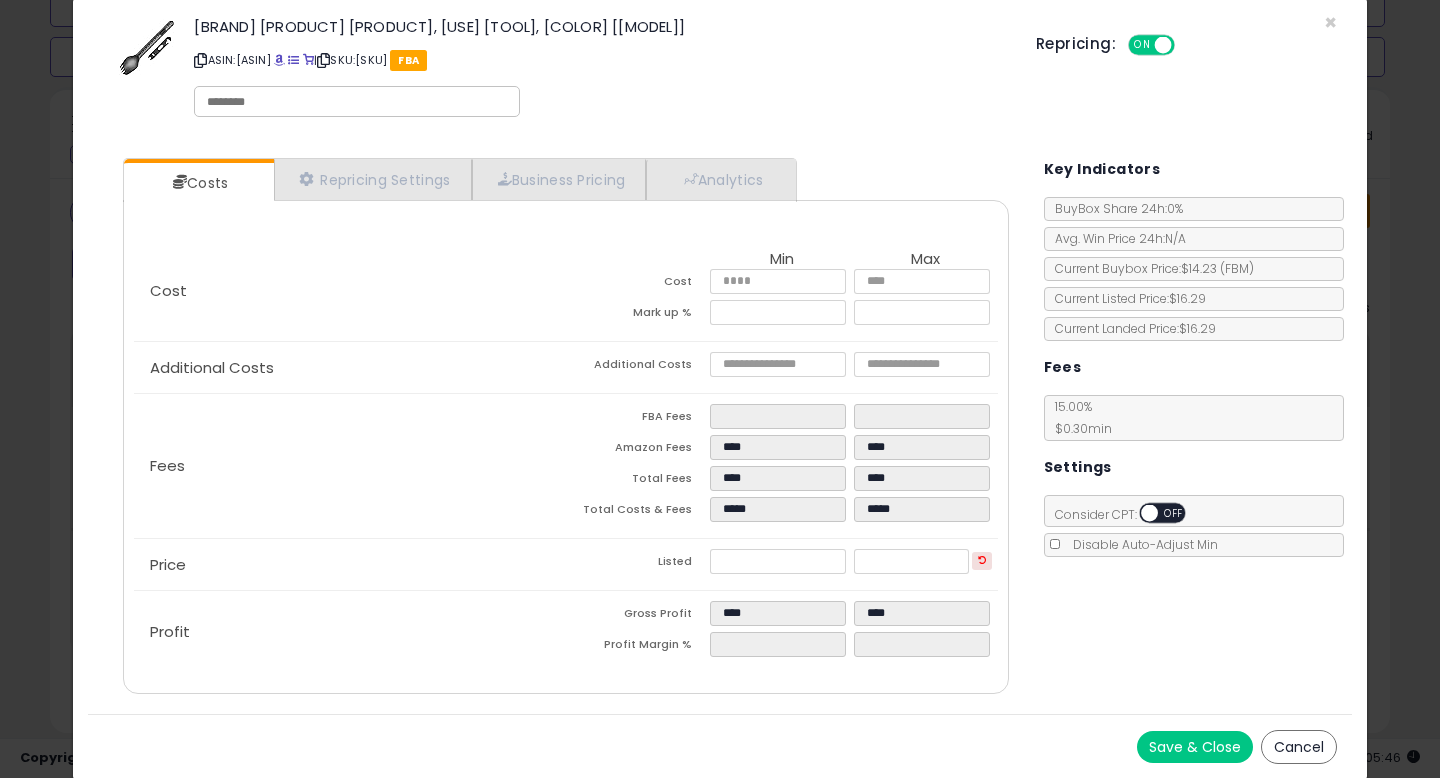 click on "Save & Close" at bounding box center (1195, 747) 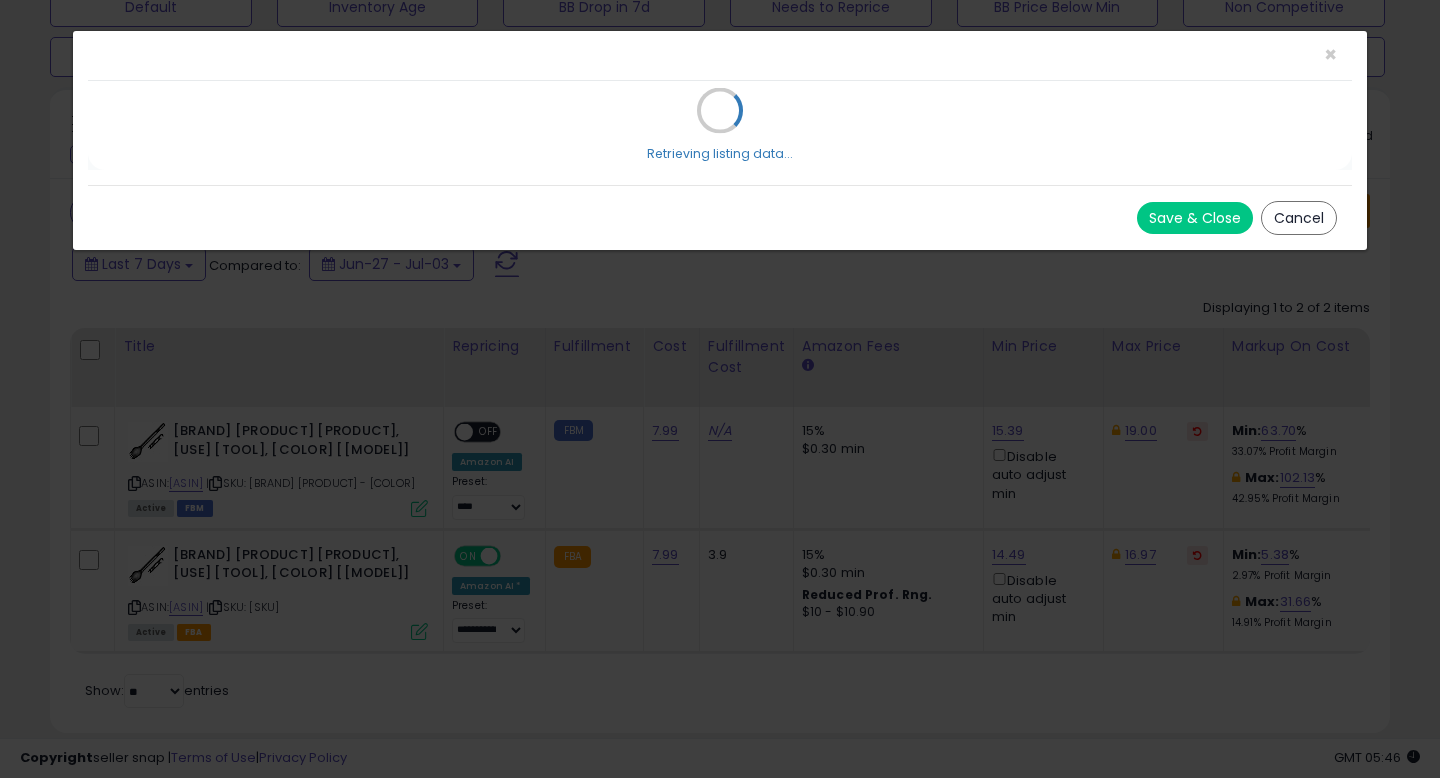 scroll, scrollTop: 0, scrollLeft: 0, axis: both 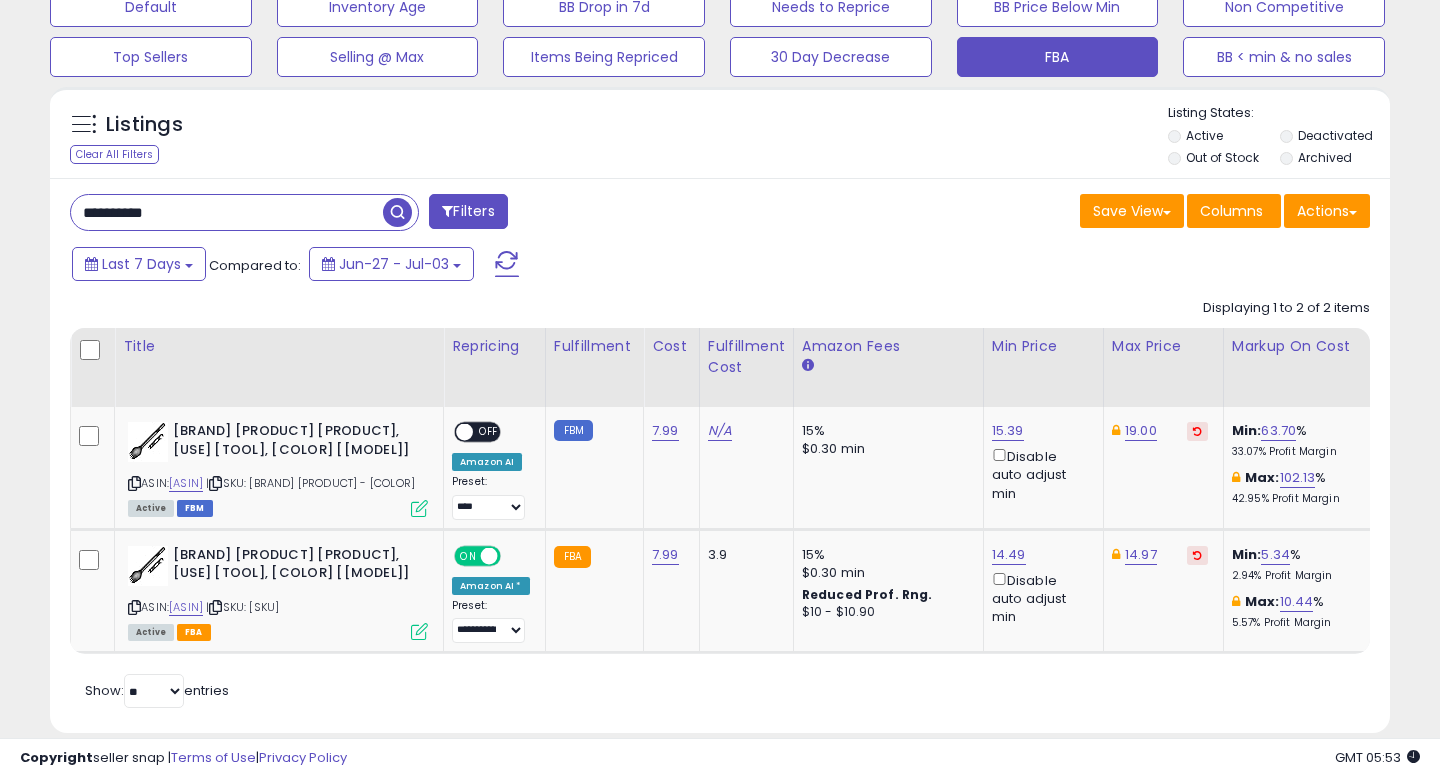 click on "**********" at bounding box center (227, 212) 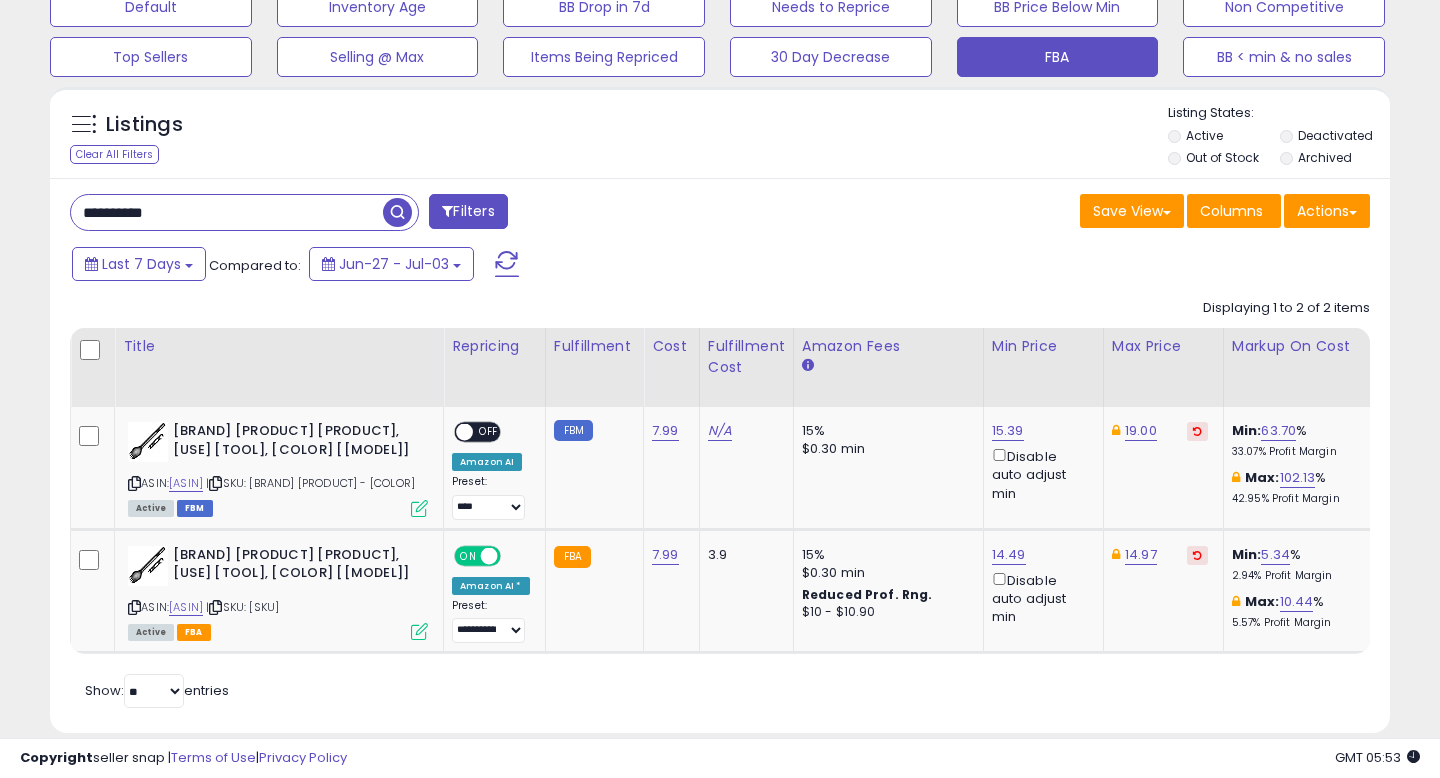 click on "**********" at bounding box center (227, 212) 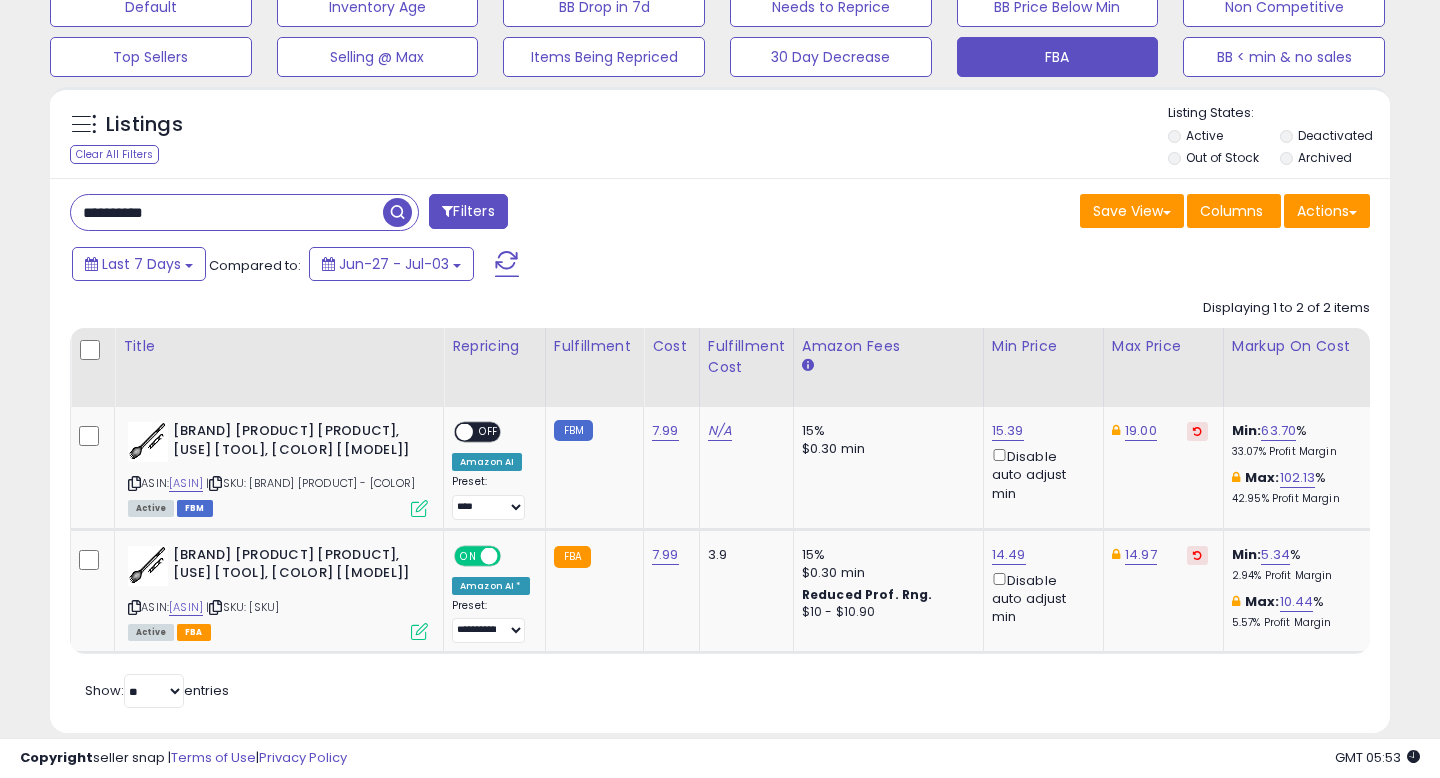 paste 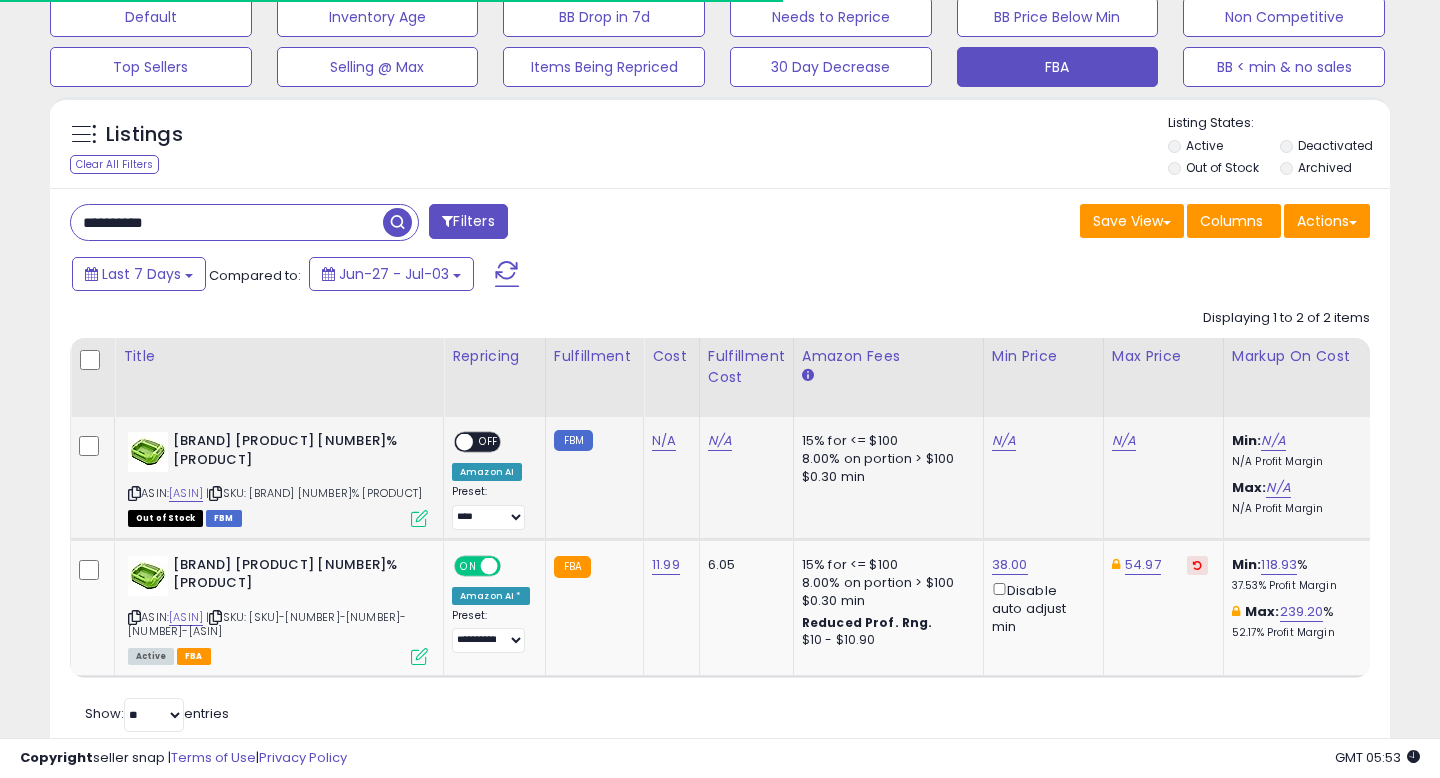 scroll, scrollTop: 127, scrollLeft: 0, axis: vertical 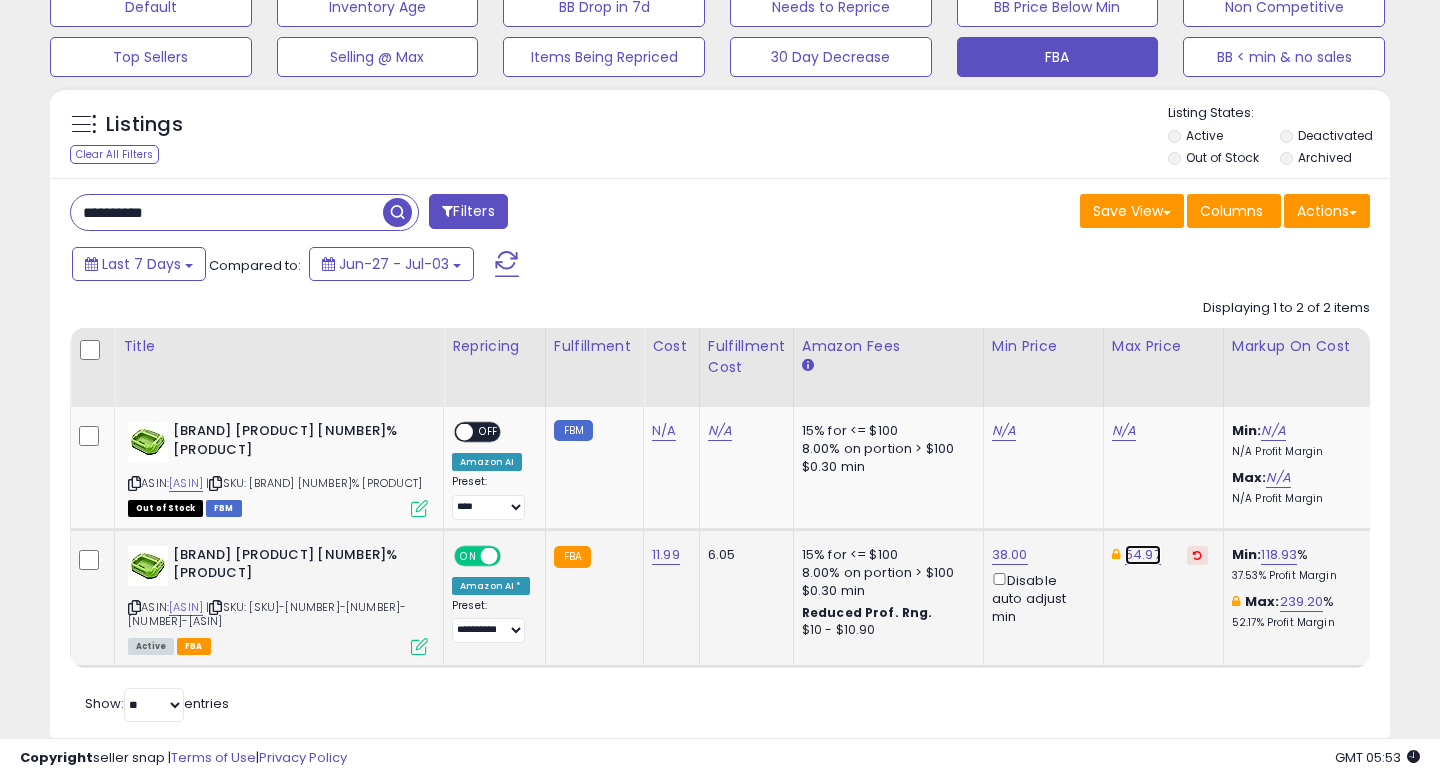 click on "54.97" at bounding box center (1143, 555) 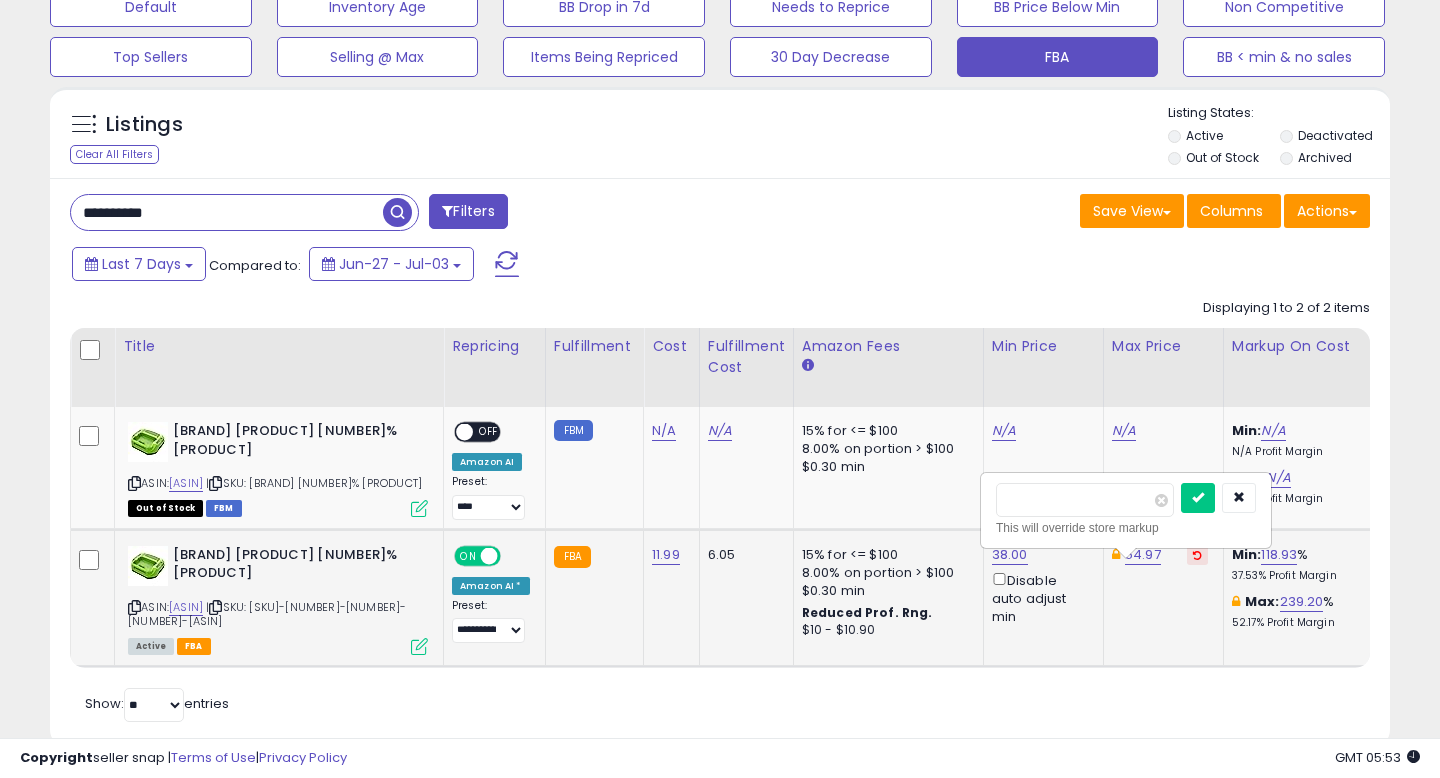 click on "*****" at bounding box center [1085, 500] 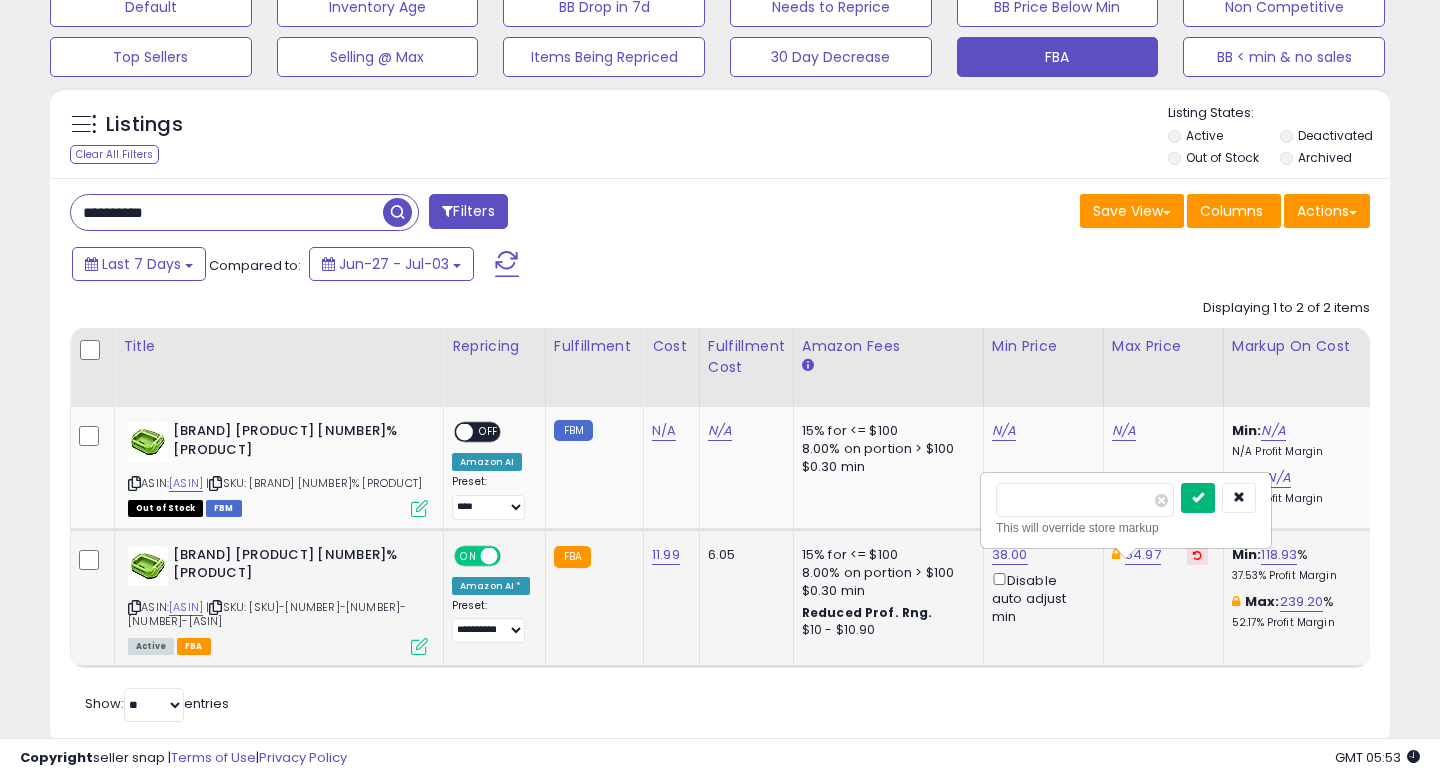 type on "*****" 